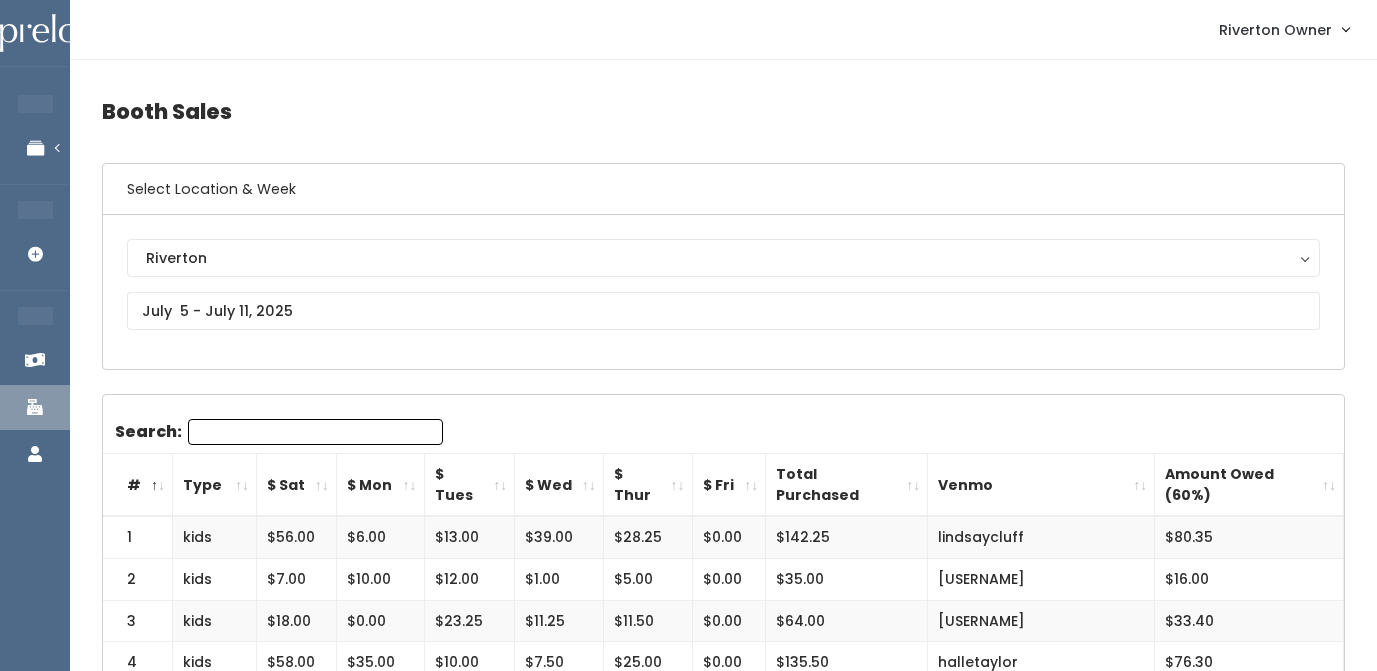 scroll, scrollTop: 0, scrollLeft: 0, axis: both 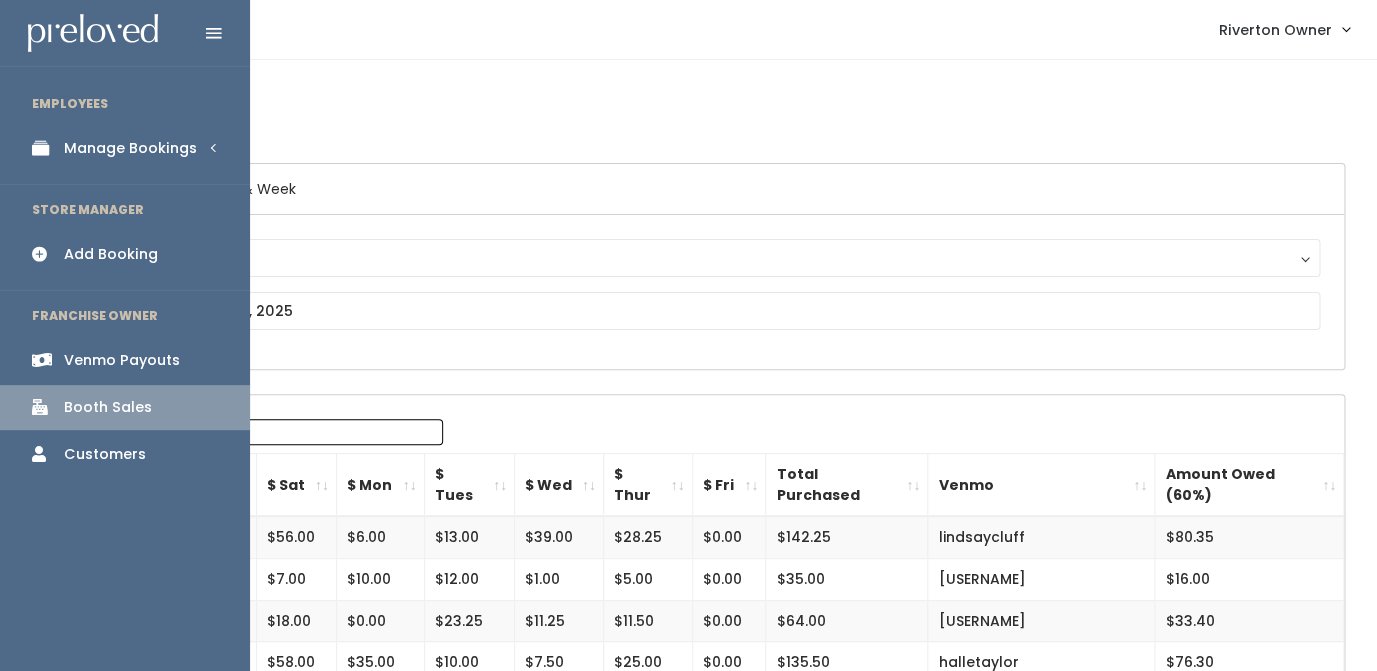 click on "Manage Bookings" at bounding box center (130, 148) 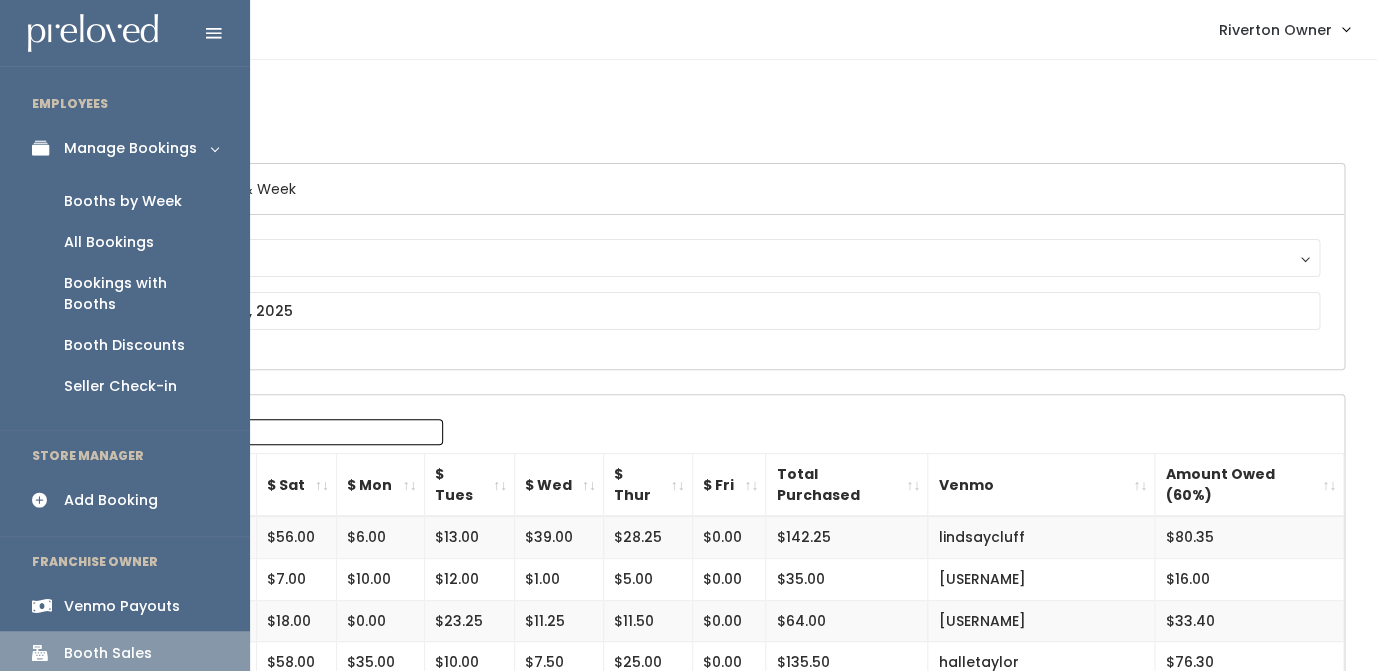 click on "Booths by Week" at bounding box center [123, 201] 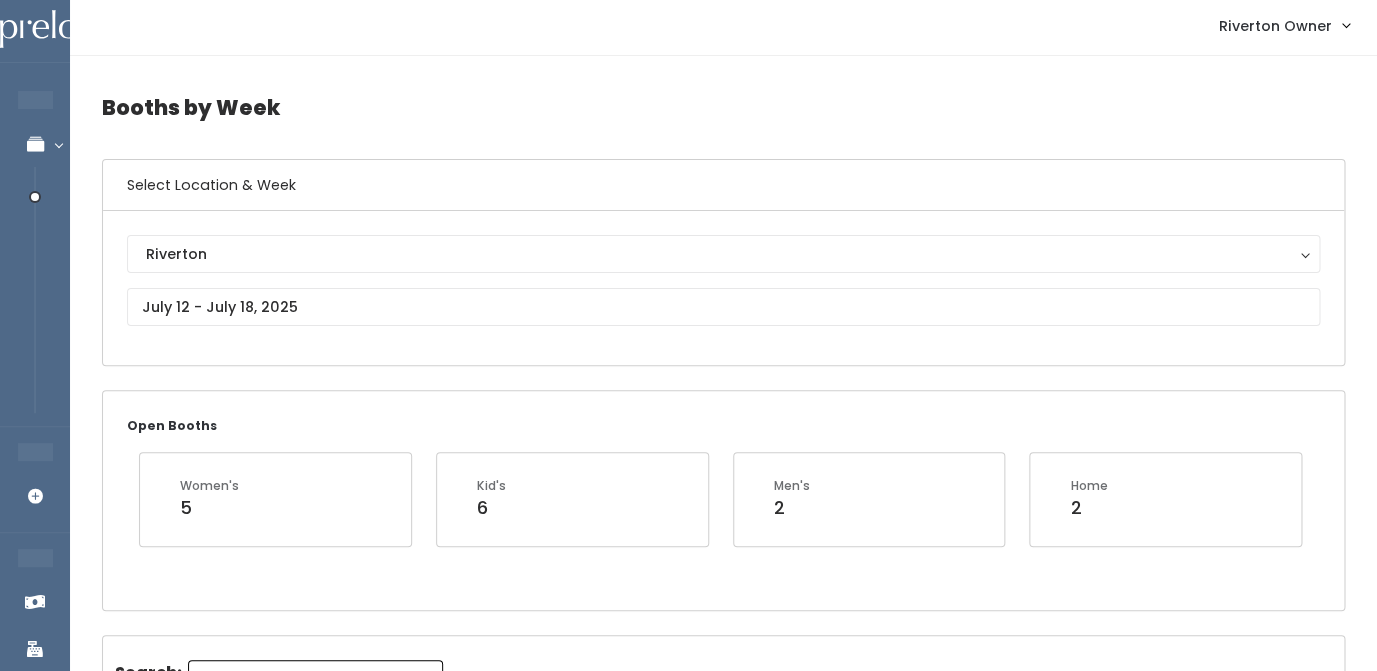 scroll, scrollTop: 0, scrollLeft: 0, axis: both 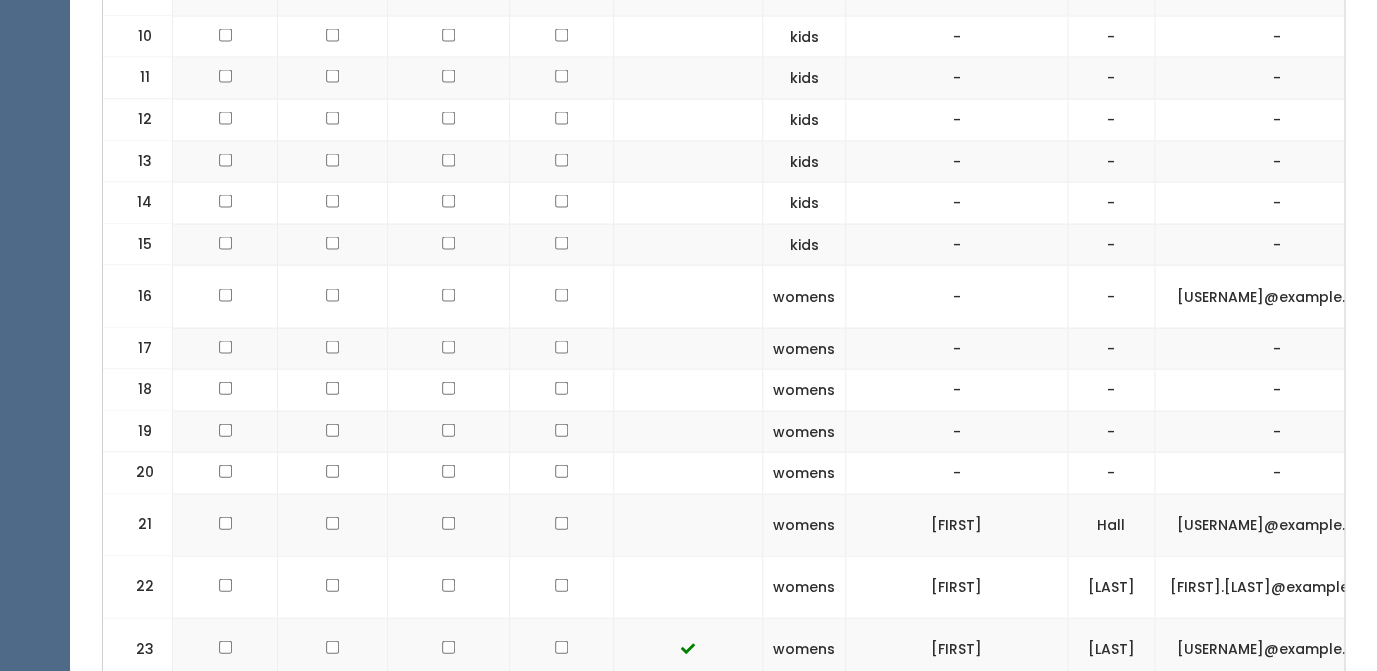 click at bounding box center (688, 431) 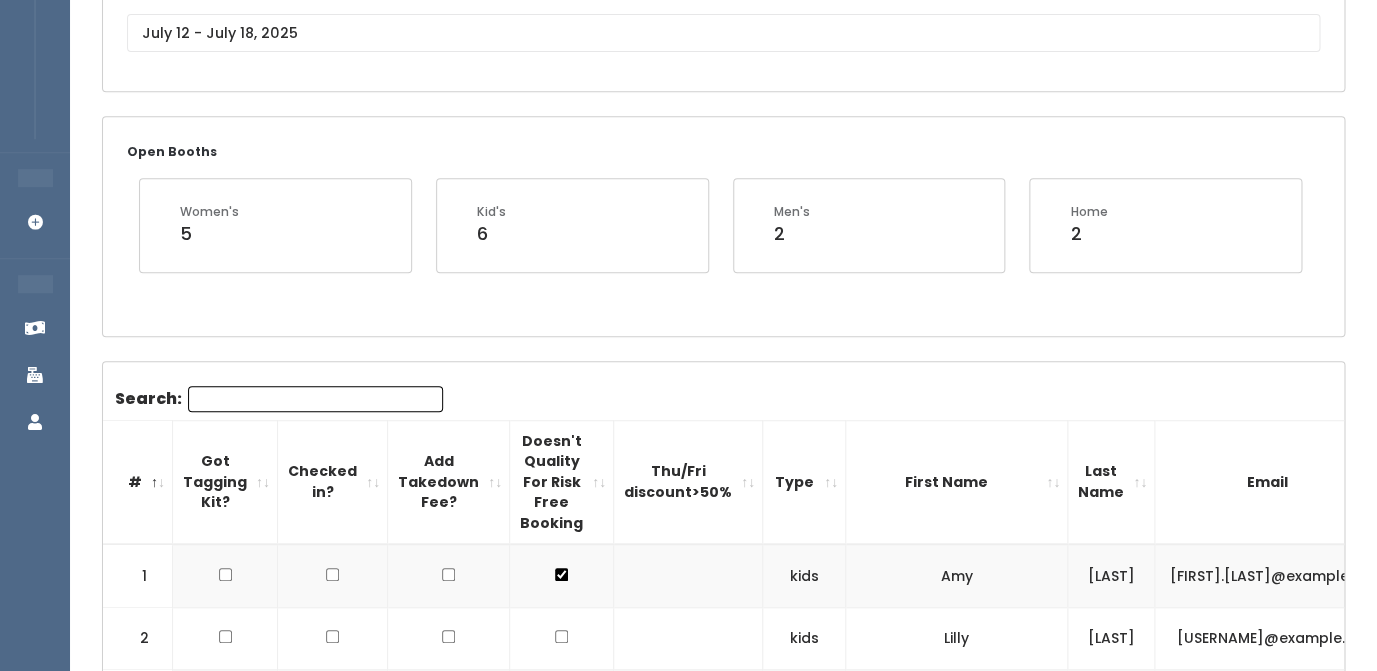 scroll, scrollTop: 0, scrollLeft: 0, axis: both 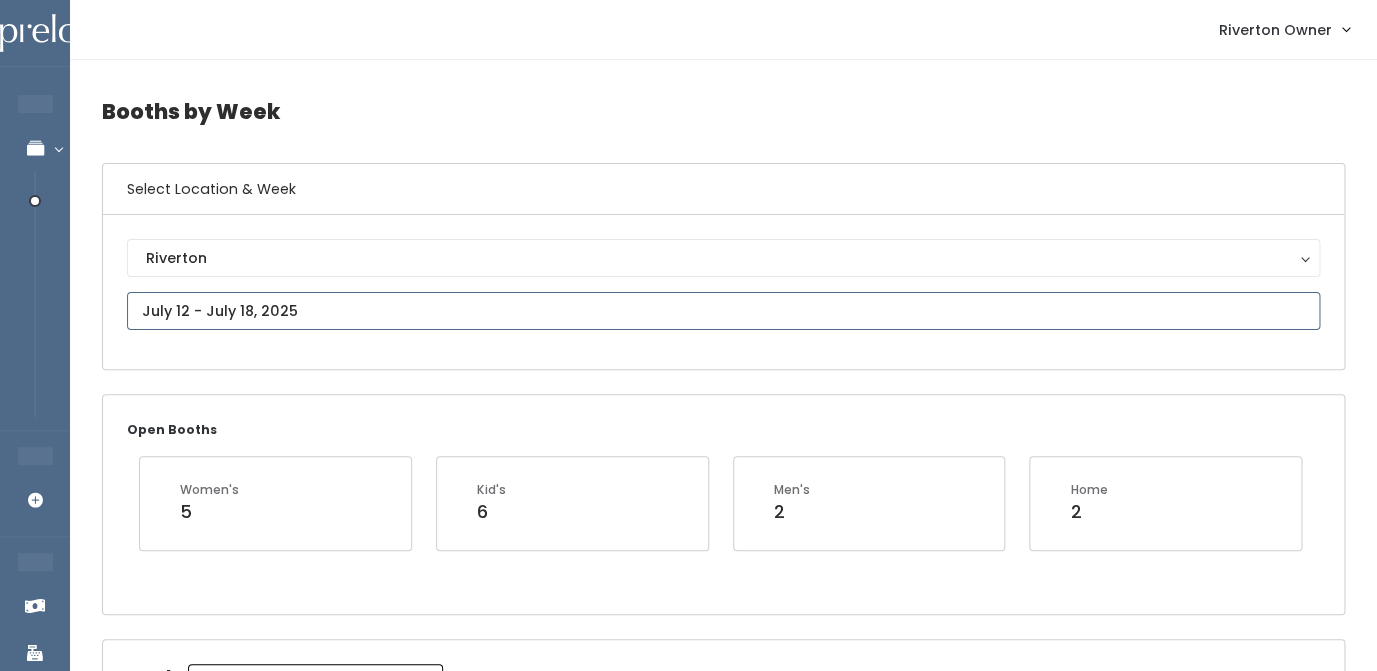 click at bounding box center (723, 311) 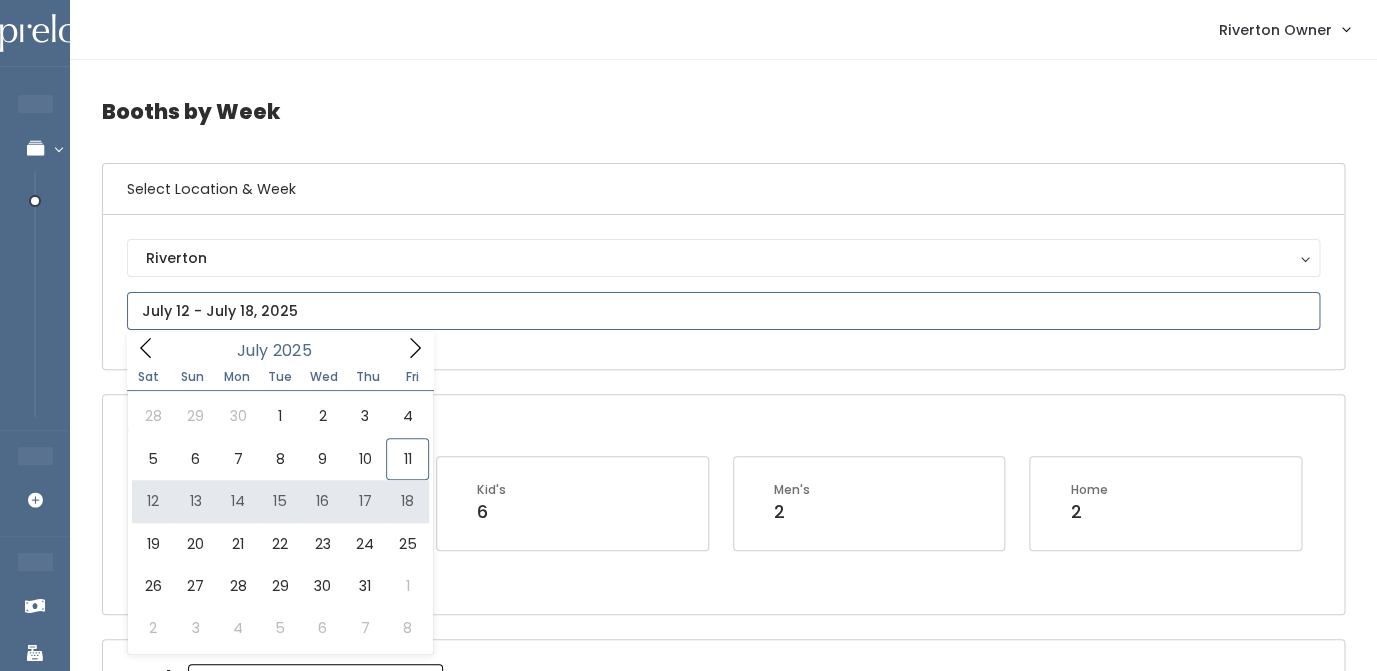 type on "July 12 to July 18" 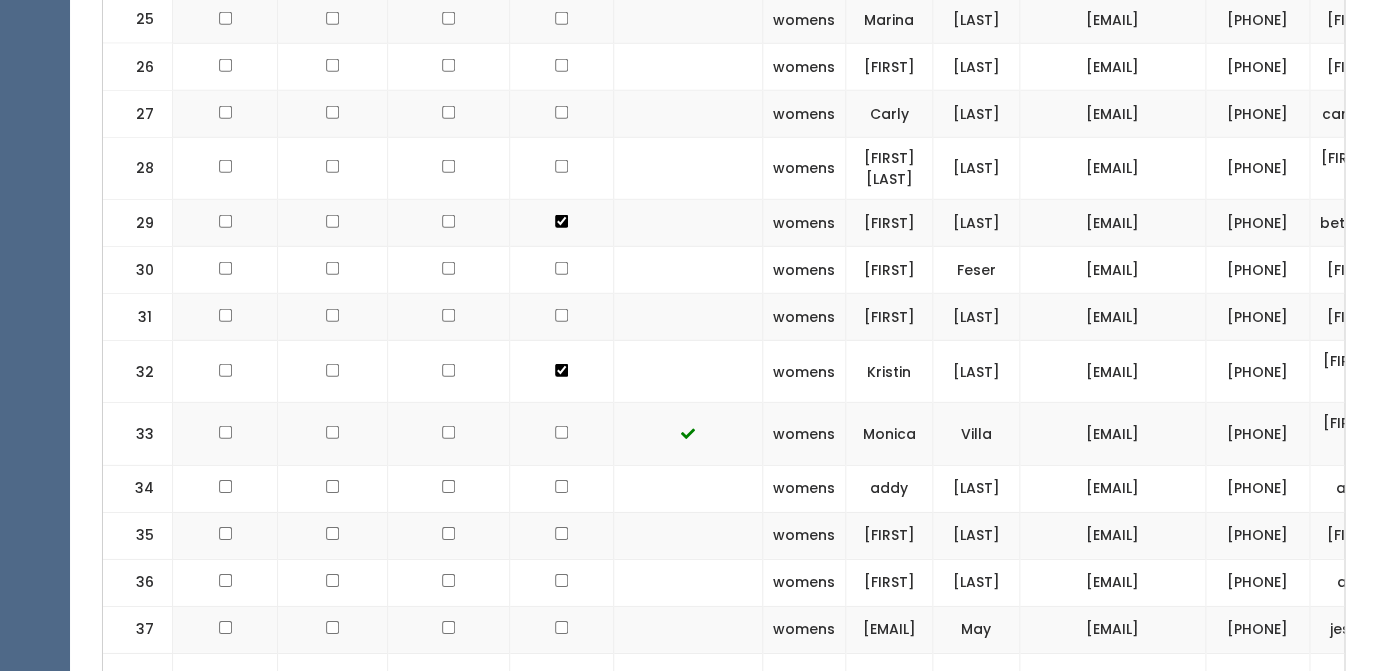 scroll, scrollTop: 1962, scrollLeft: 0, axis: vertical 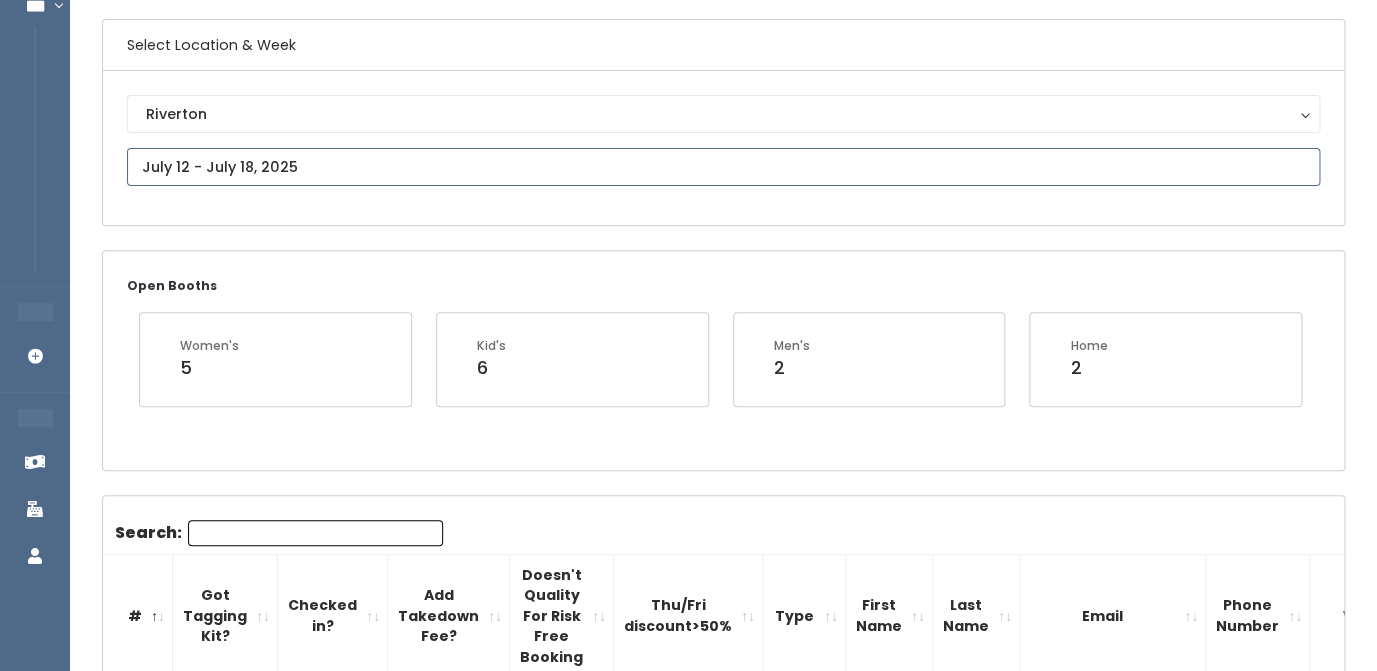 click at bounding box center (723, 167) 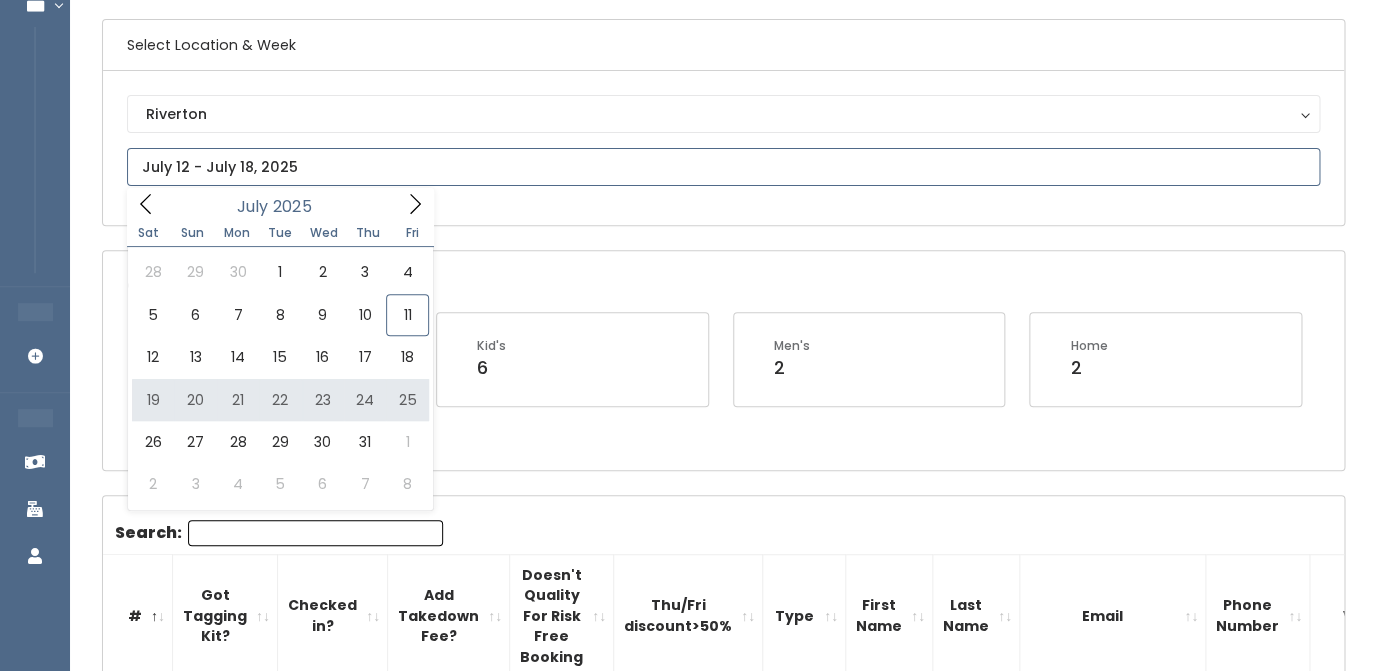 type on "July 19 to July 25" 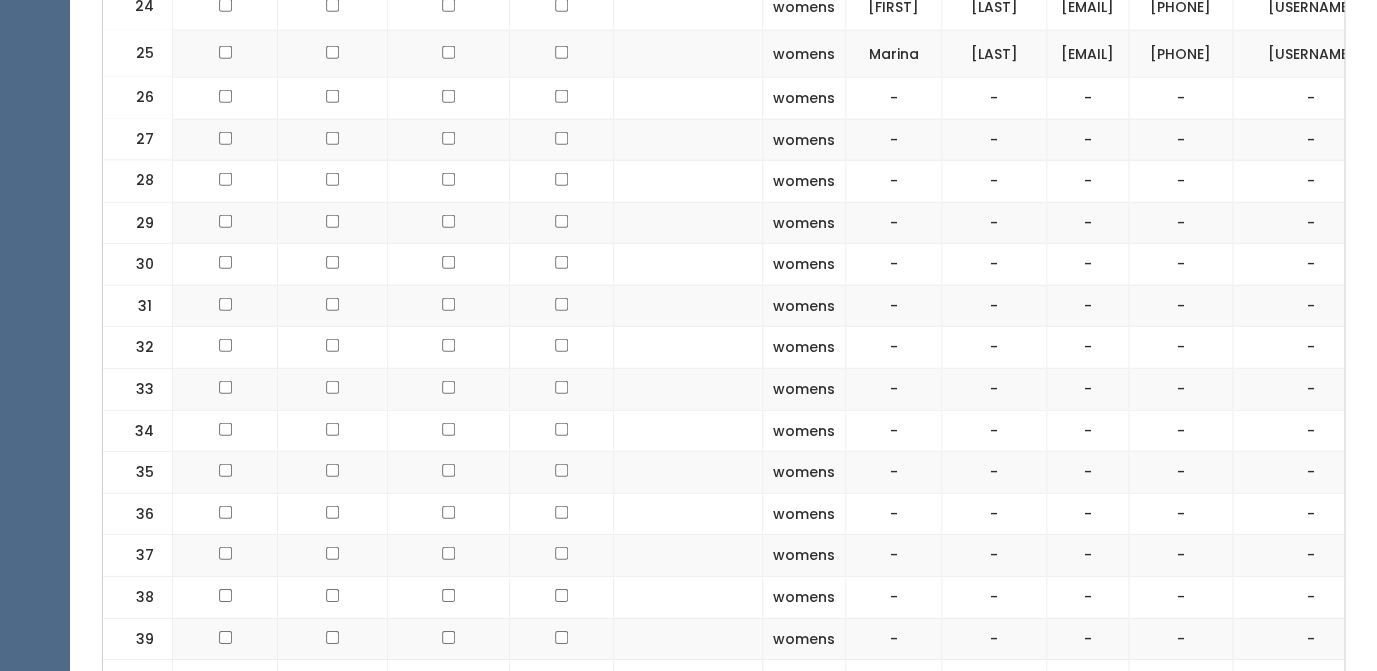 scroll, scrollTop: 1827, scrollLeft: 0, axis: vertical 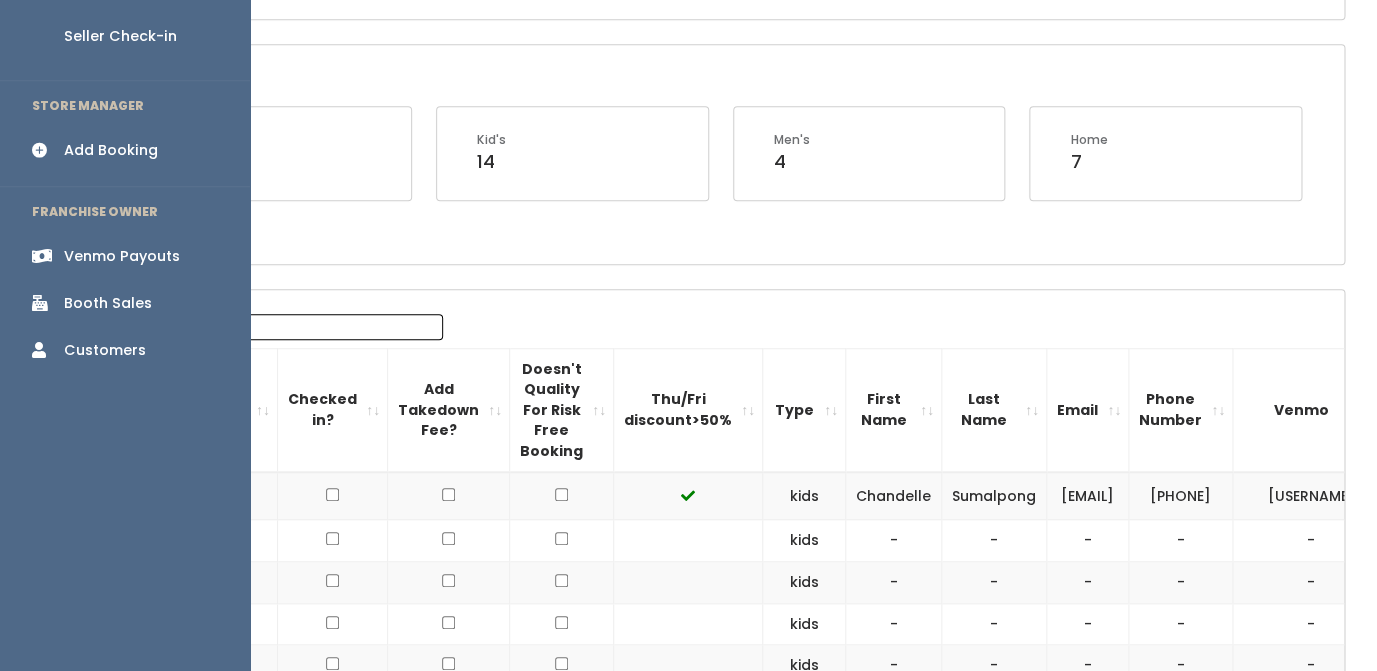 click on "Add Booking" at bounding box center (111, 150) 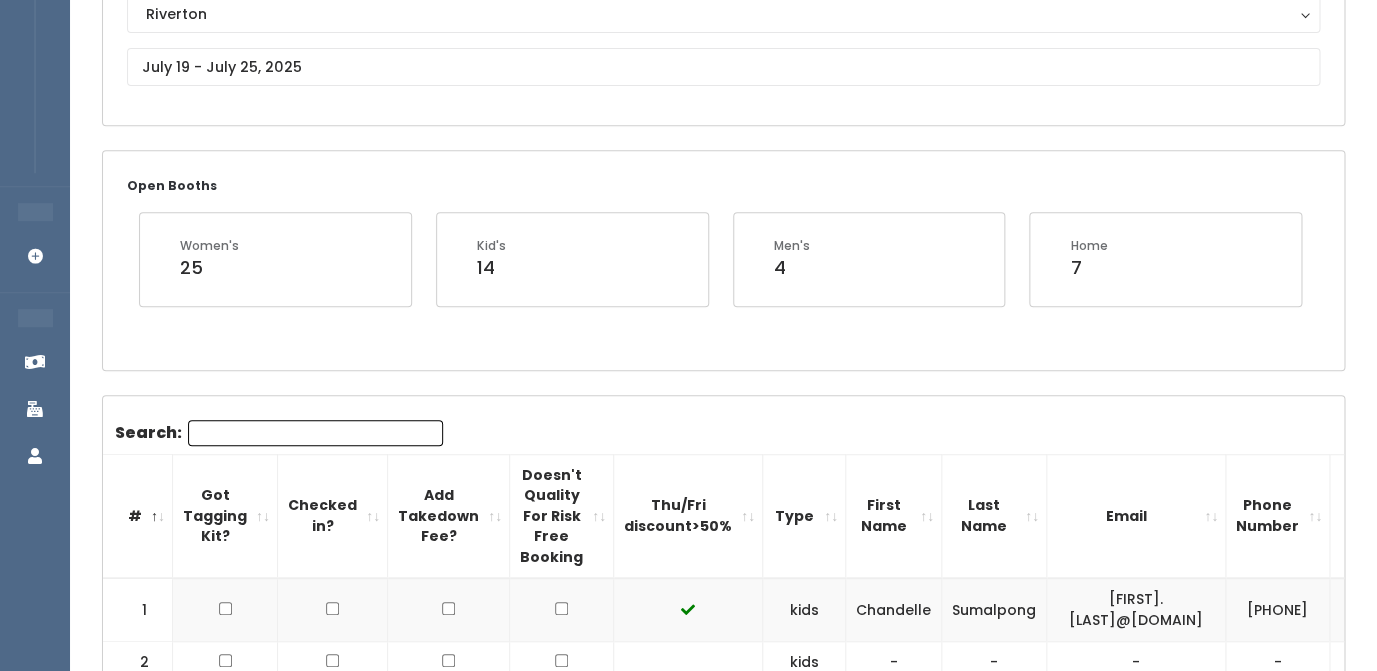 scroll, scrollTop: 241, scrollLeft: 0, axis: vertical 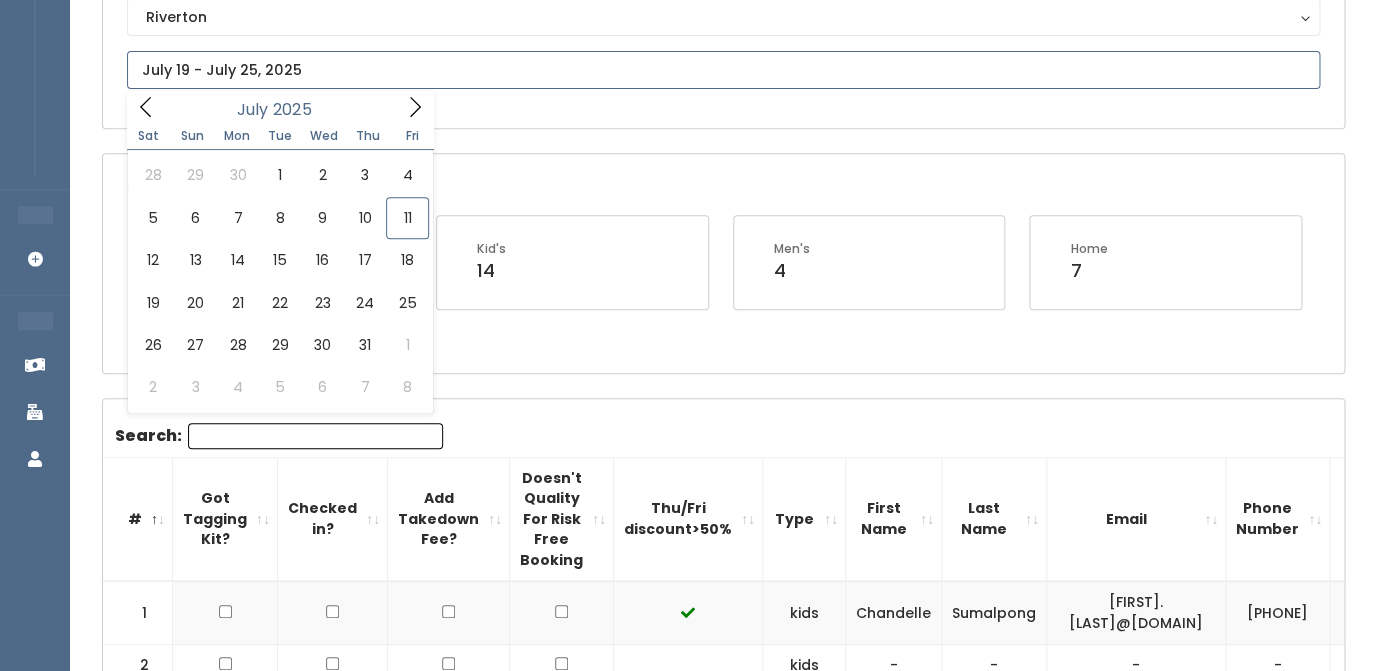 click at bounding box center (723, 70) 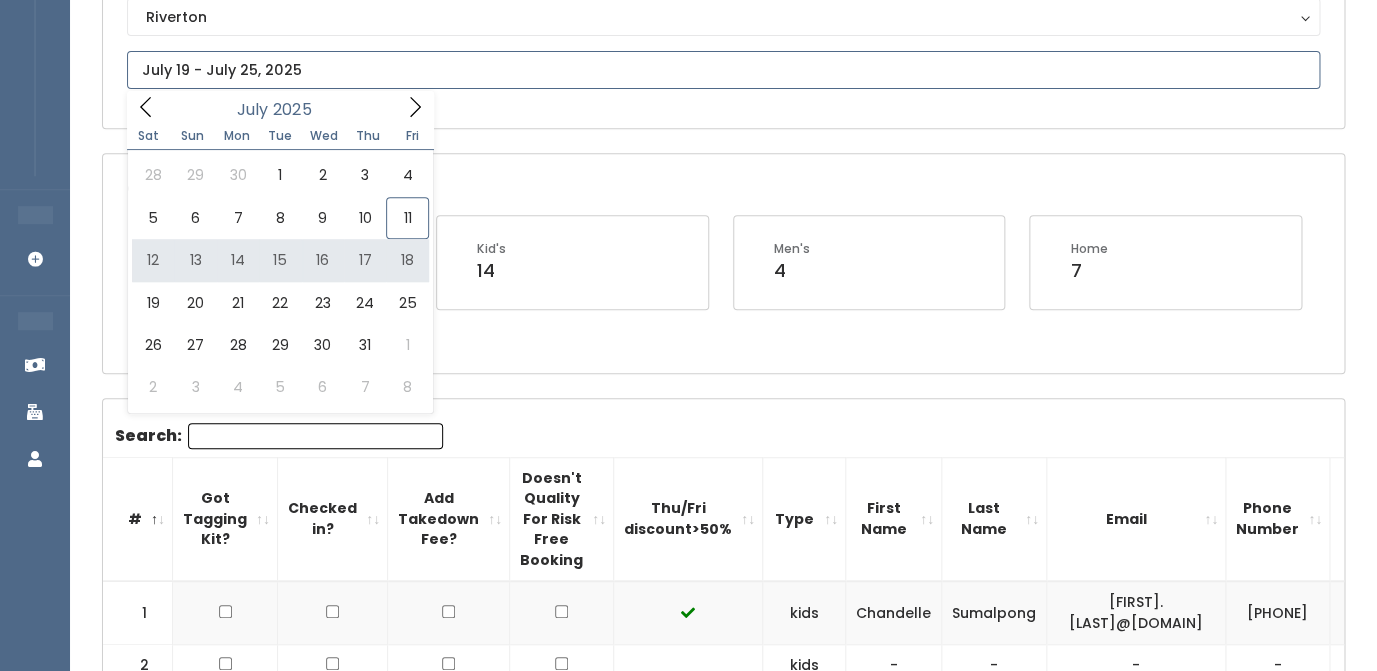 type on "July 12 to July 18" 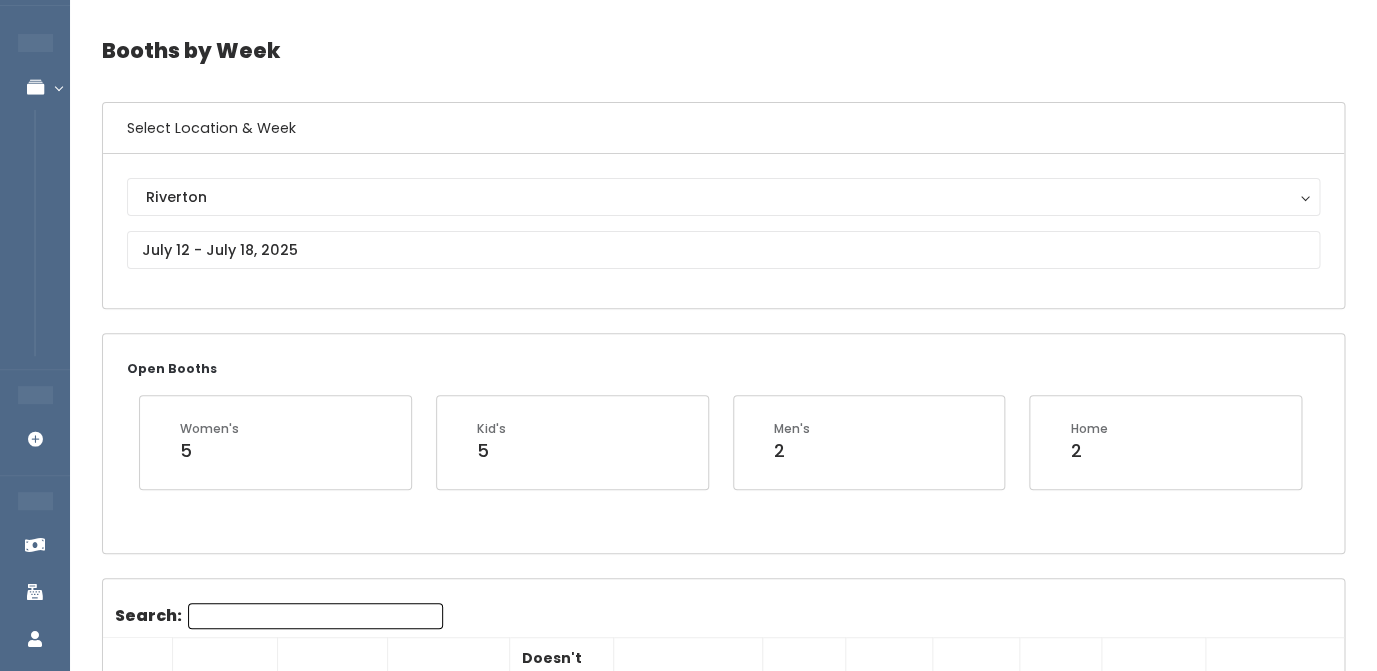 scroll, scrollTop: 69, scrollLeft: 0, axis: vertical 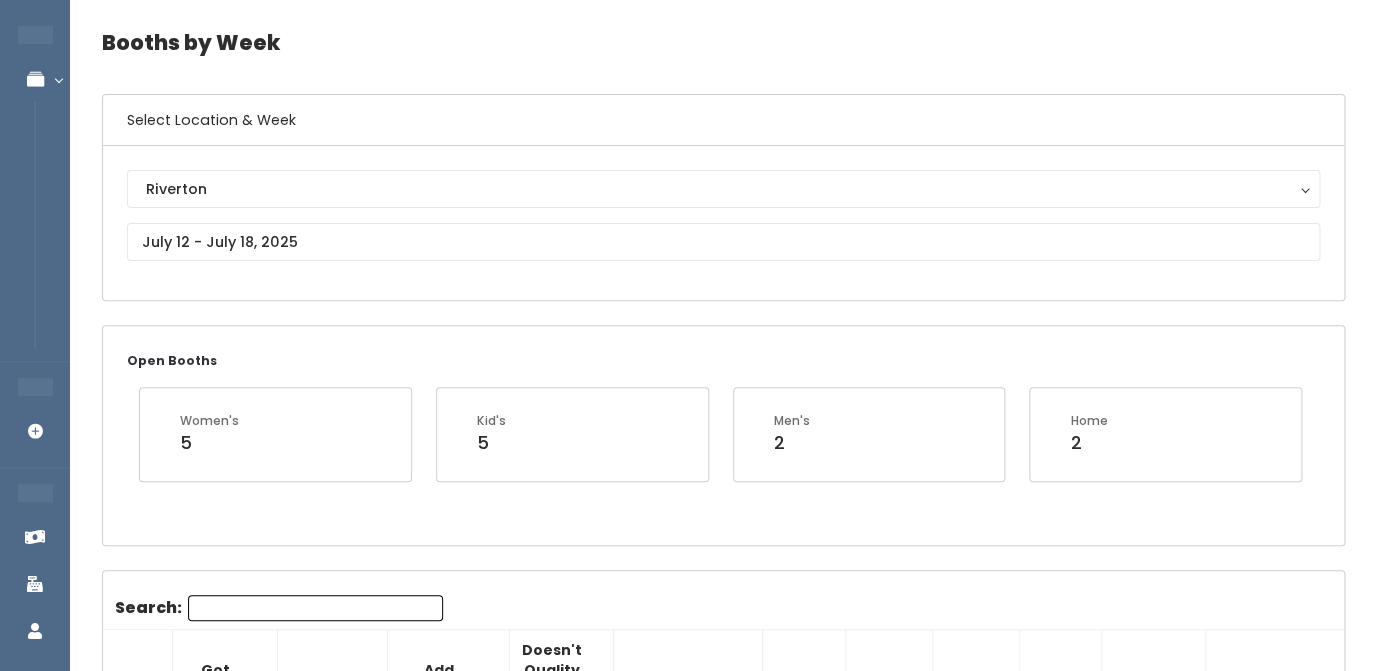 click on "Search:" at bounding box center (315, 608) 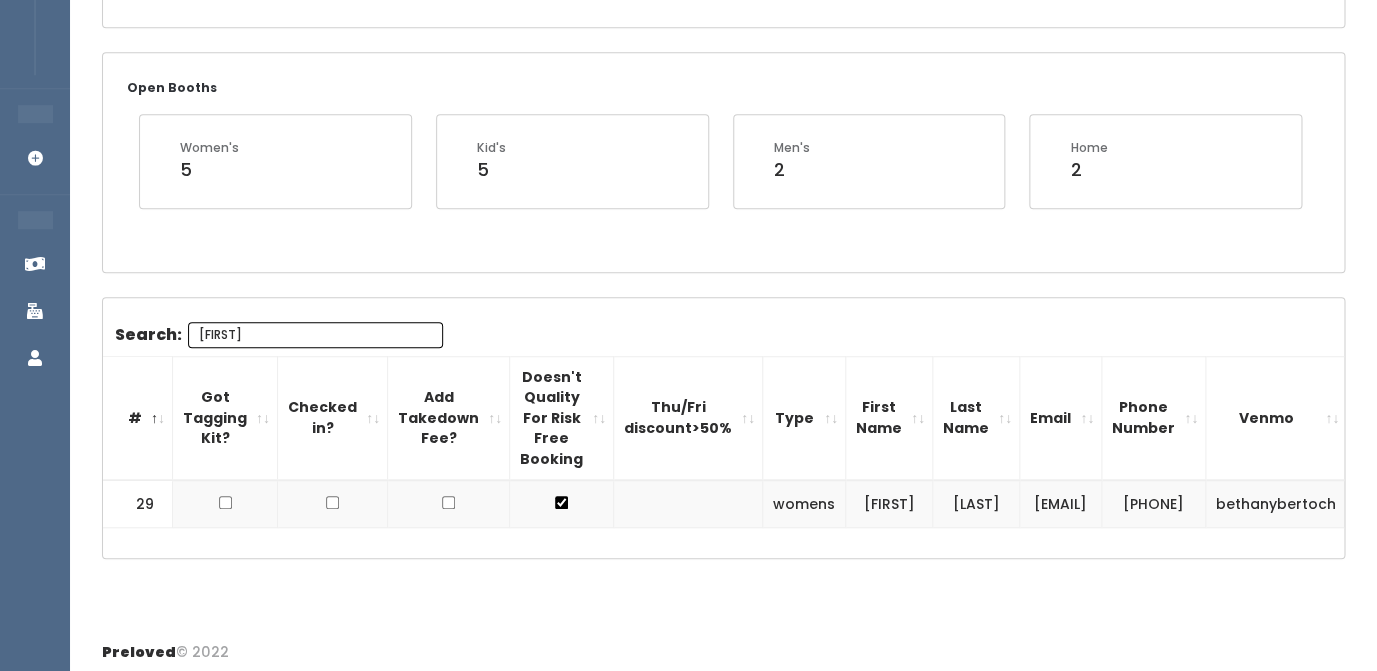 scroll, scrollTop: 344, scrollLeft: 0, axis: vertical 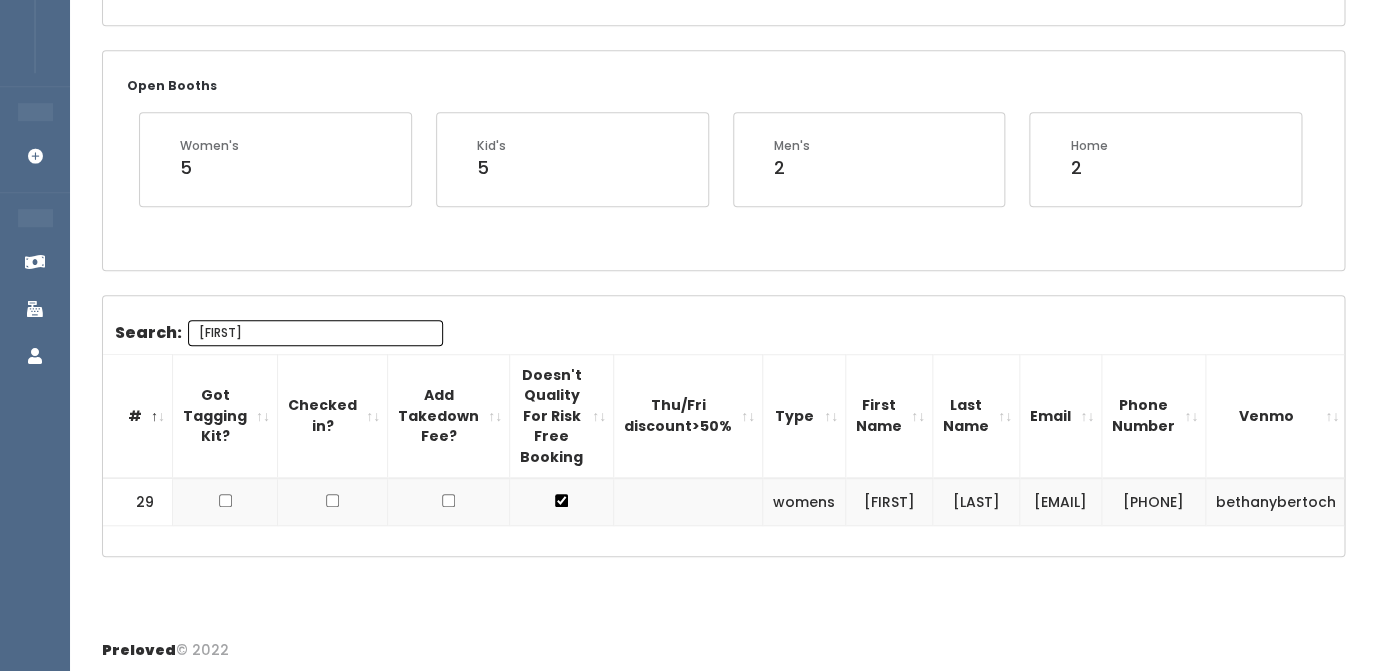 click on "bethanybertoch@gmail.com" at bounding box center (1061, 502) 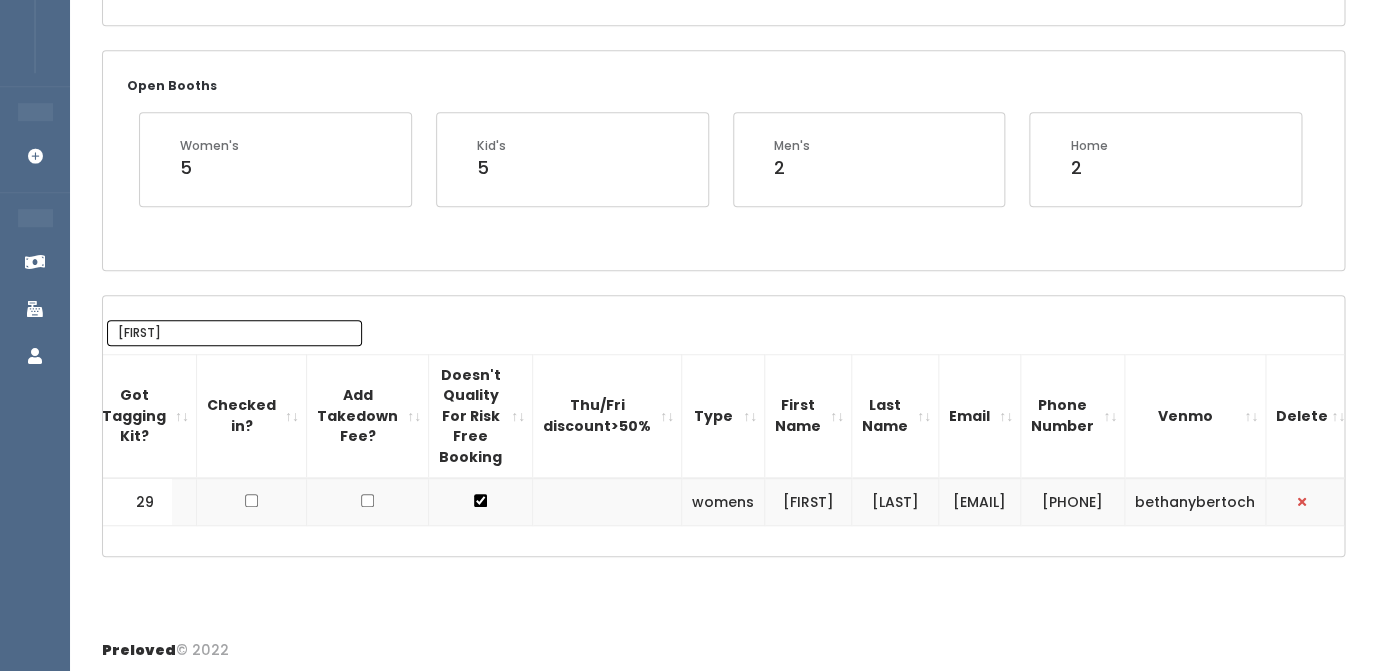 scroll, scrollTop: 0, scrollLeft: 107, axis: horizontal 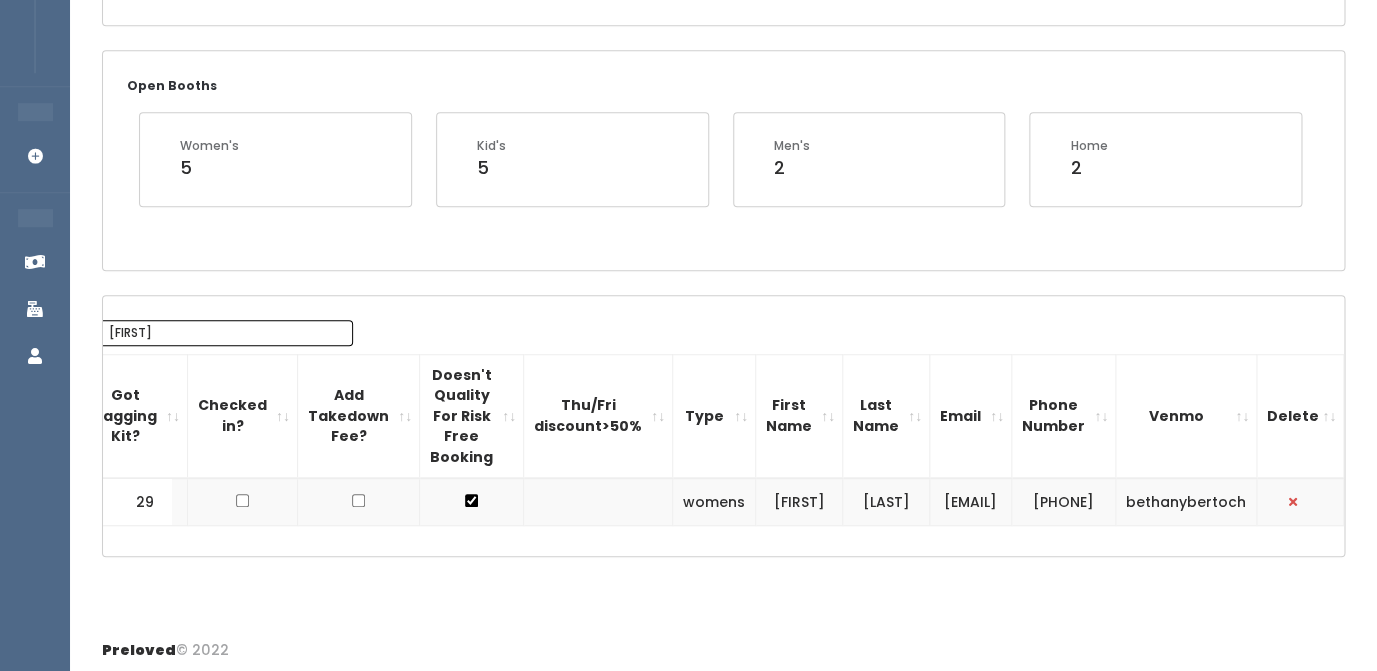 click on "bethanybertoch" at bounding box center [1186, 502] 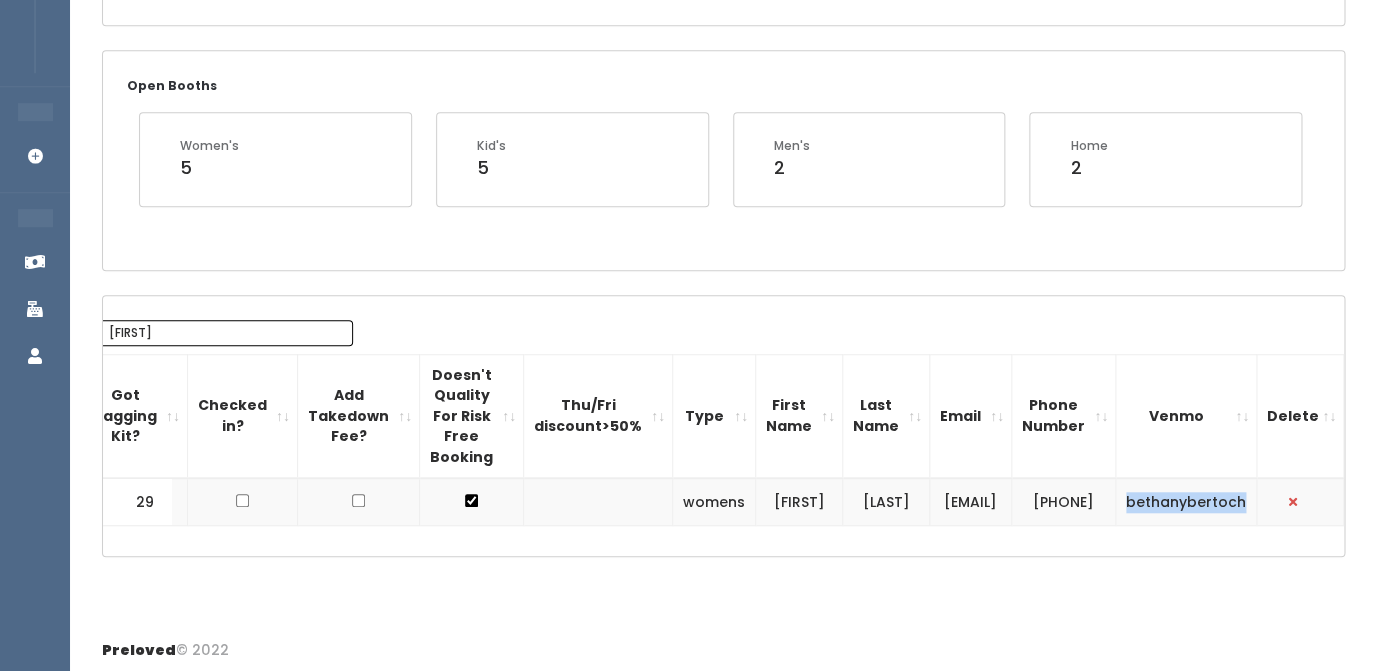 click on "bethanybertoch" at bounding box center [1186, 502] 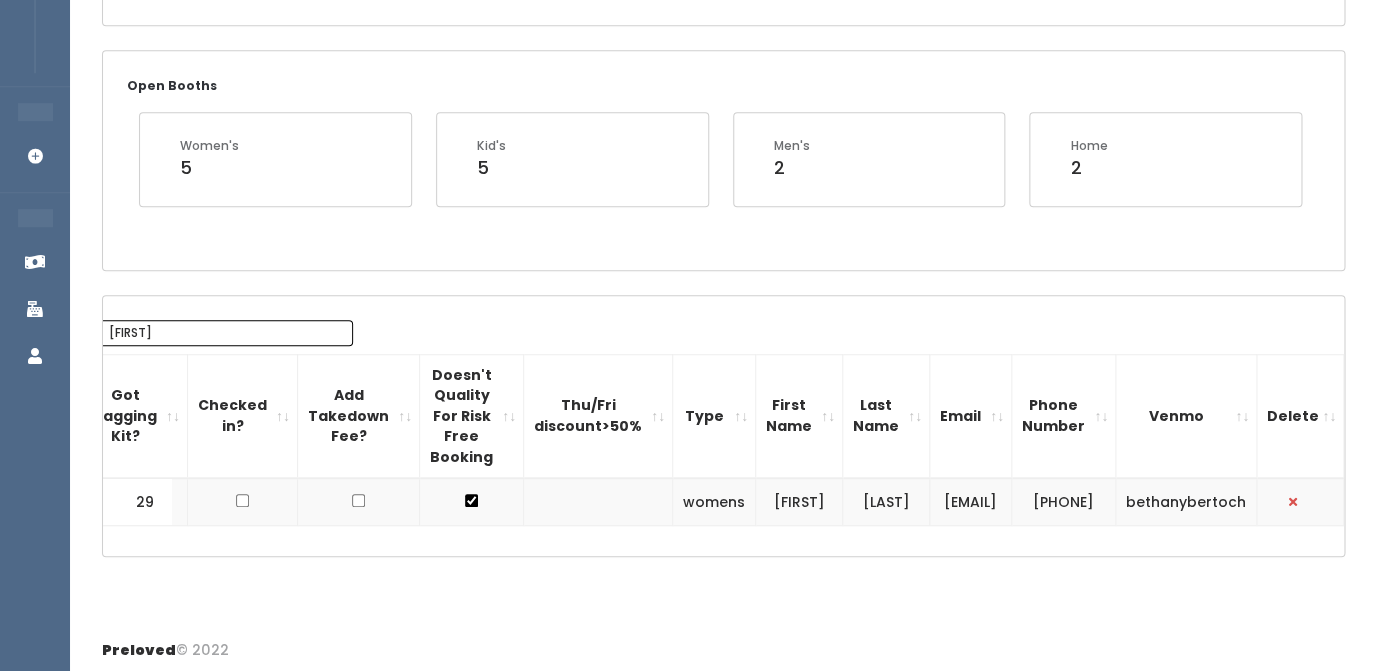 click on "bethanybertoch" at bounding box center [1186, 502] 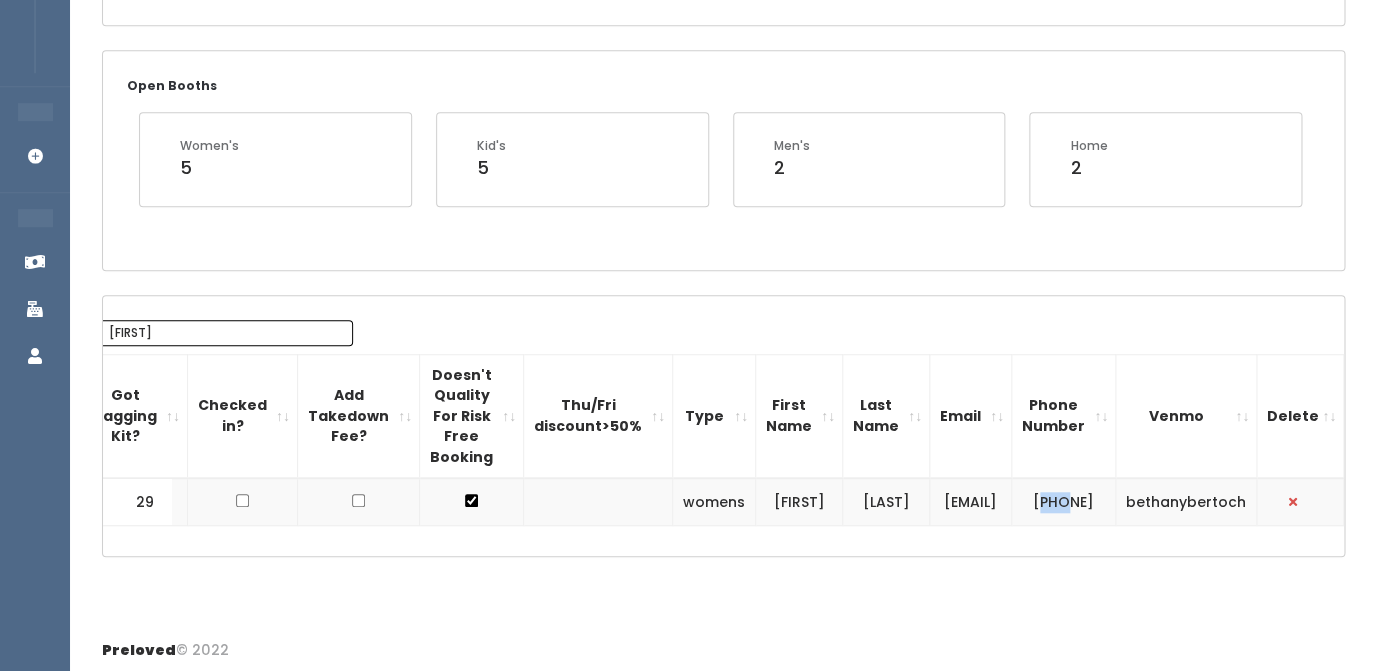 click on "([PHONE]) [PHONE]-[PHONE]" at bounding box center (1064, 502) 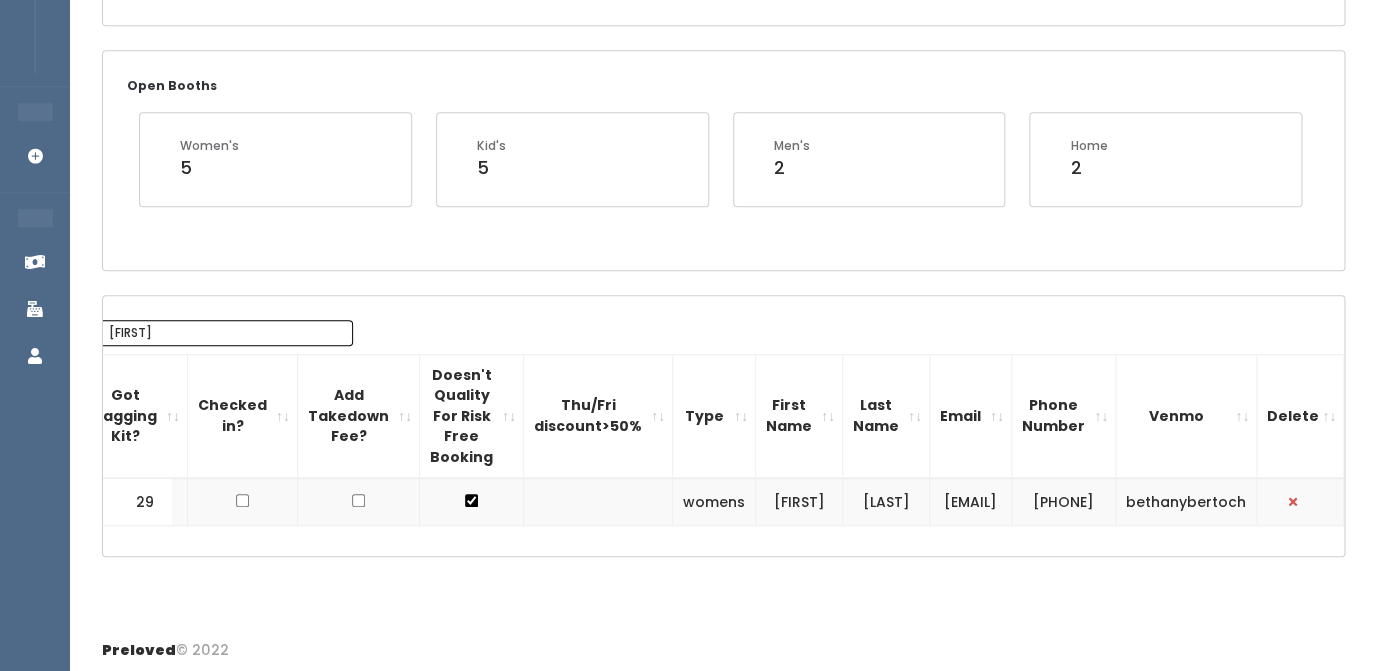 click on "([PHONE]) [PHONE]-[PHONE]" at bounding box center [1064, 502] 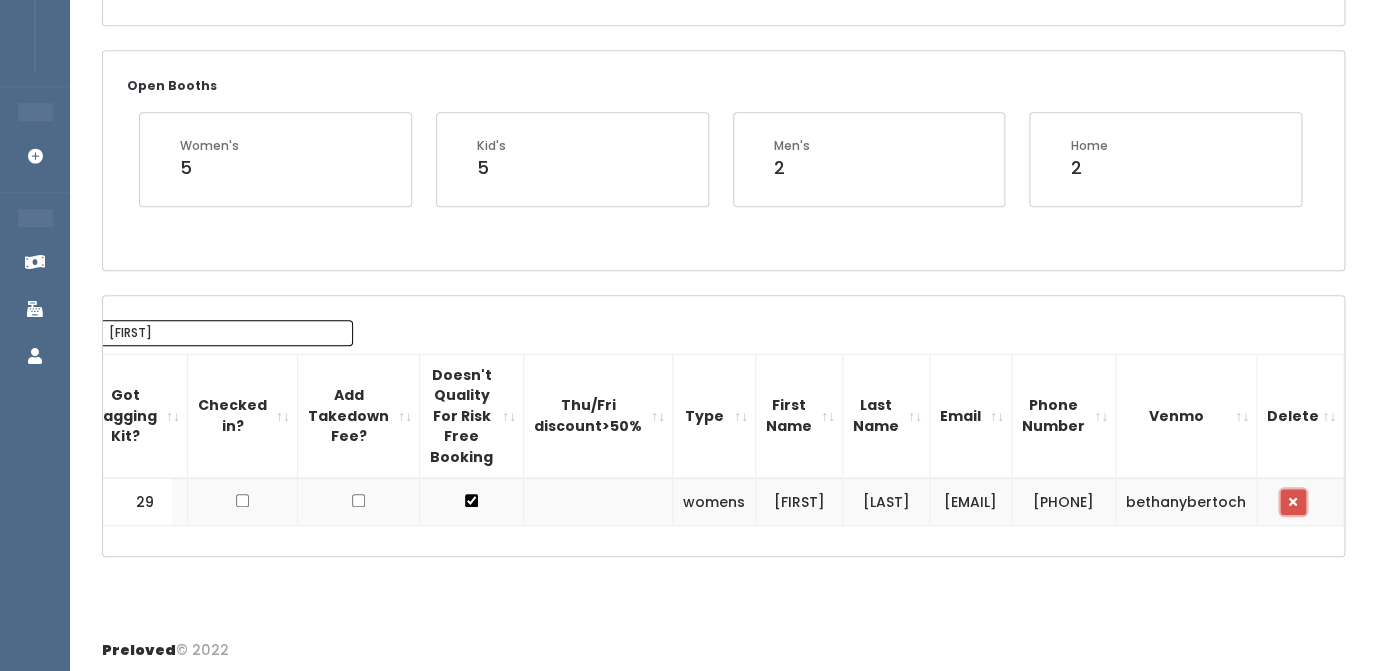 click at bounding box center [1293, 502] 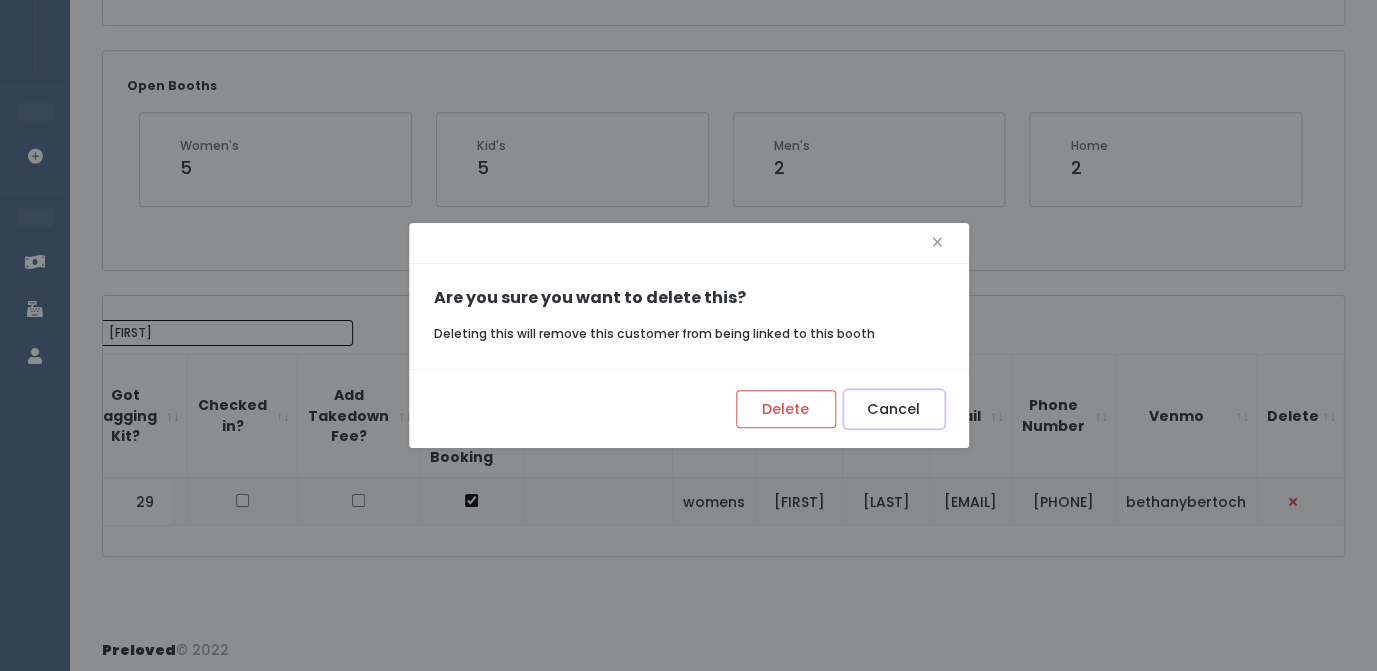 click on "Cancel" at bounding box center (894, 409) 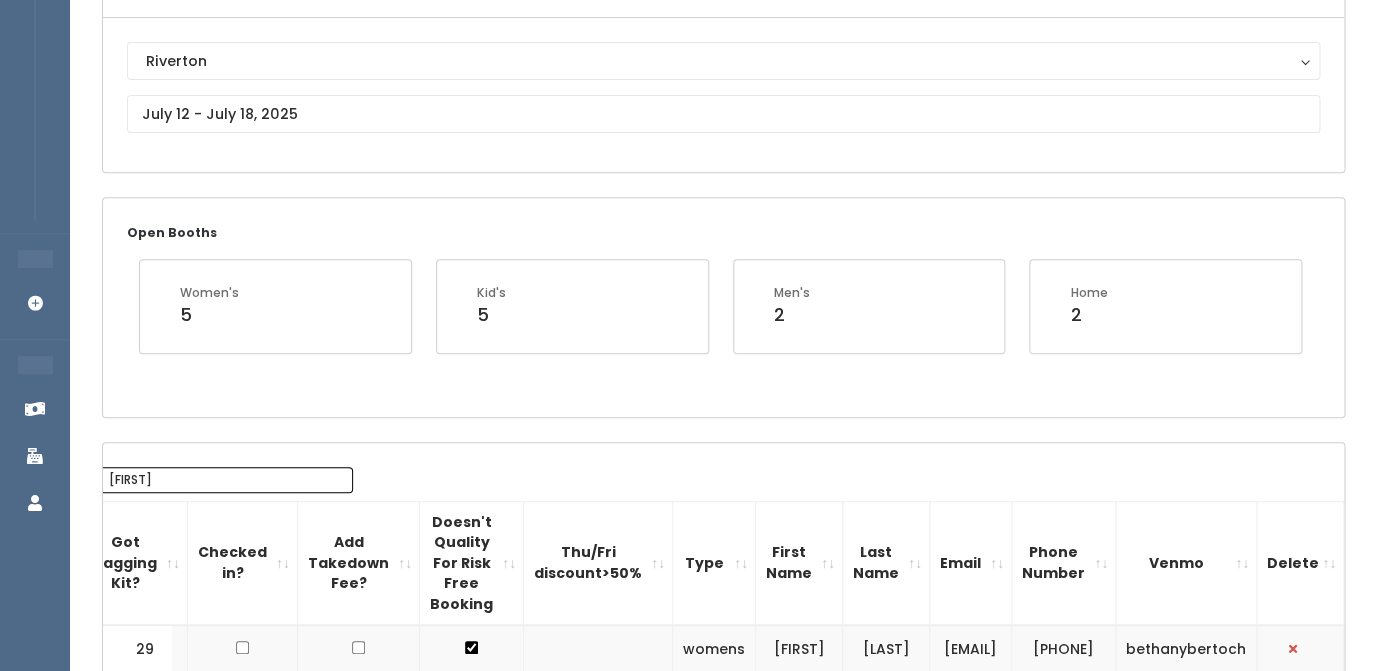 scroll, scrollTop: 192, scrollLeft: 0, axis: vertical 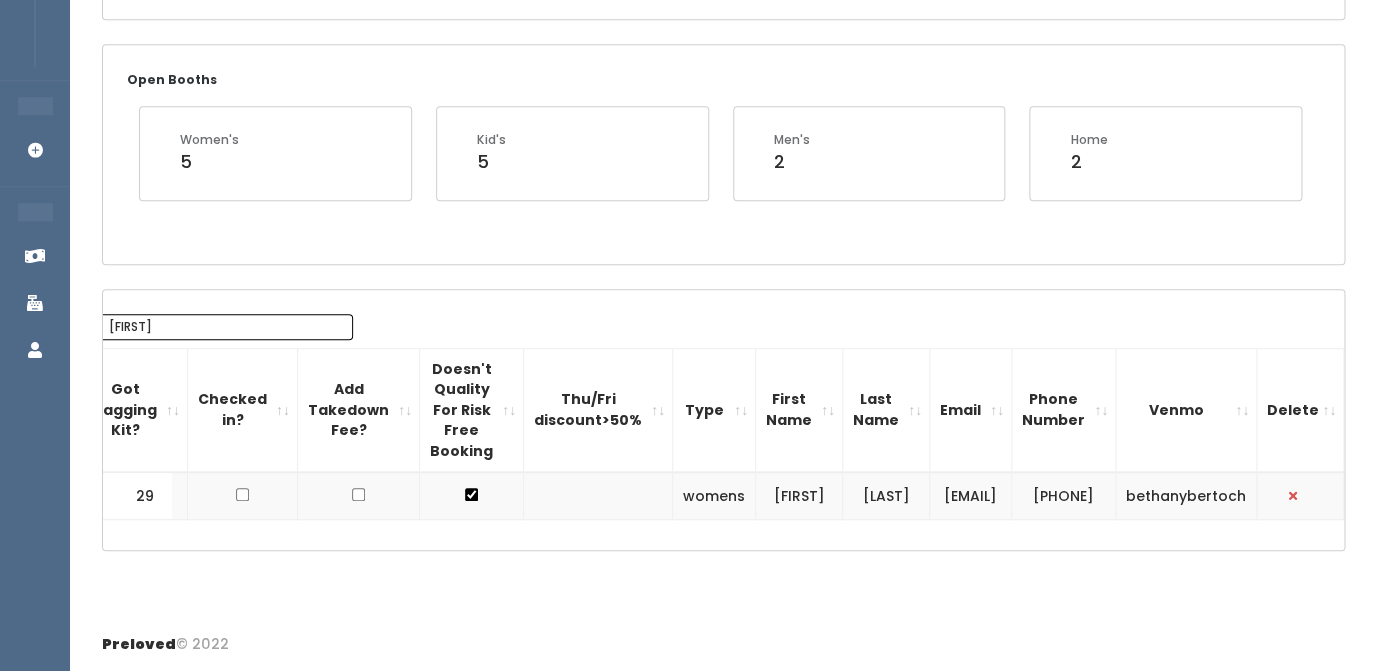 click on "bethany" at bounding box center [225, 327] 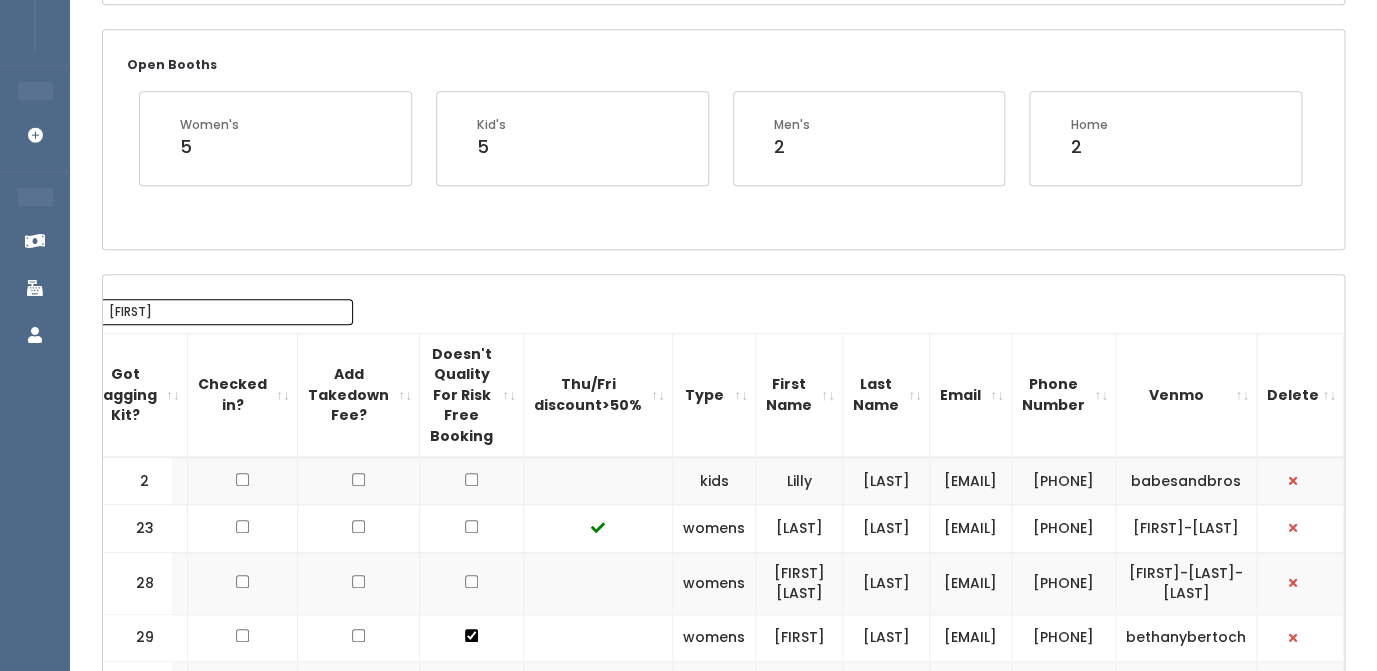 type on "b" 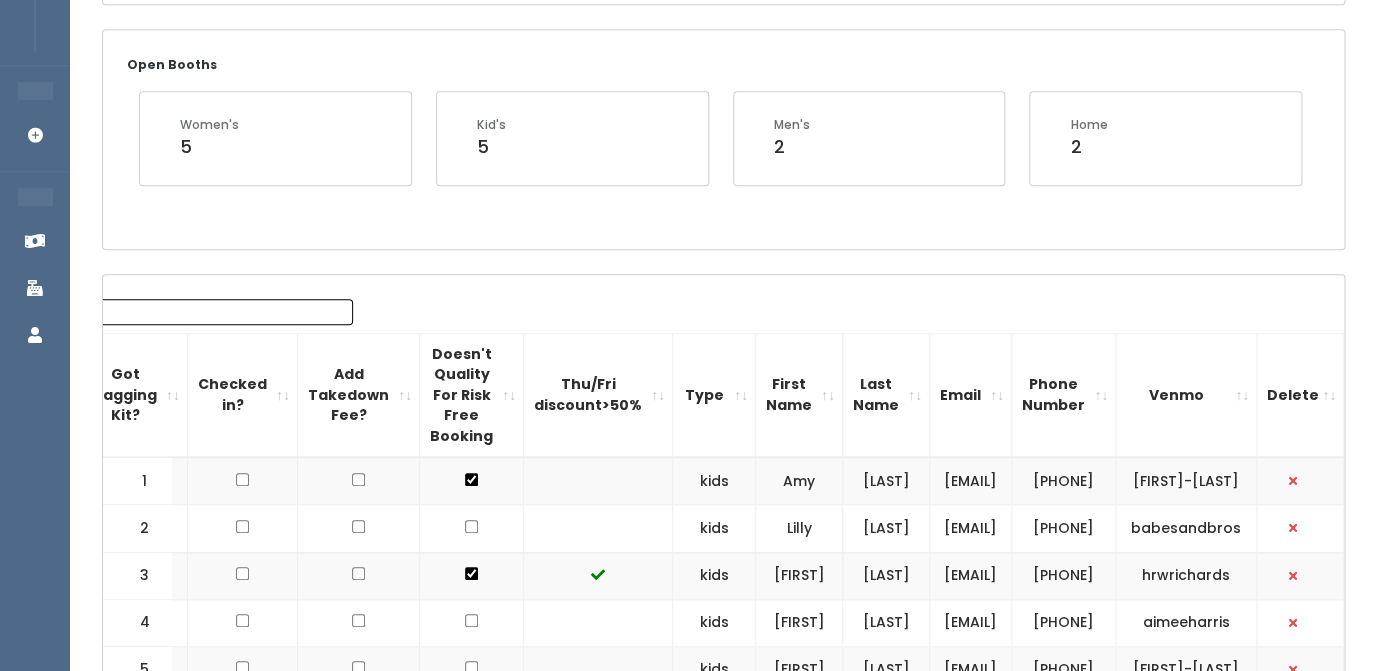 scroll, scrollTop: 0, scrollLeft: 92, axis: horizontal 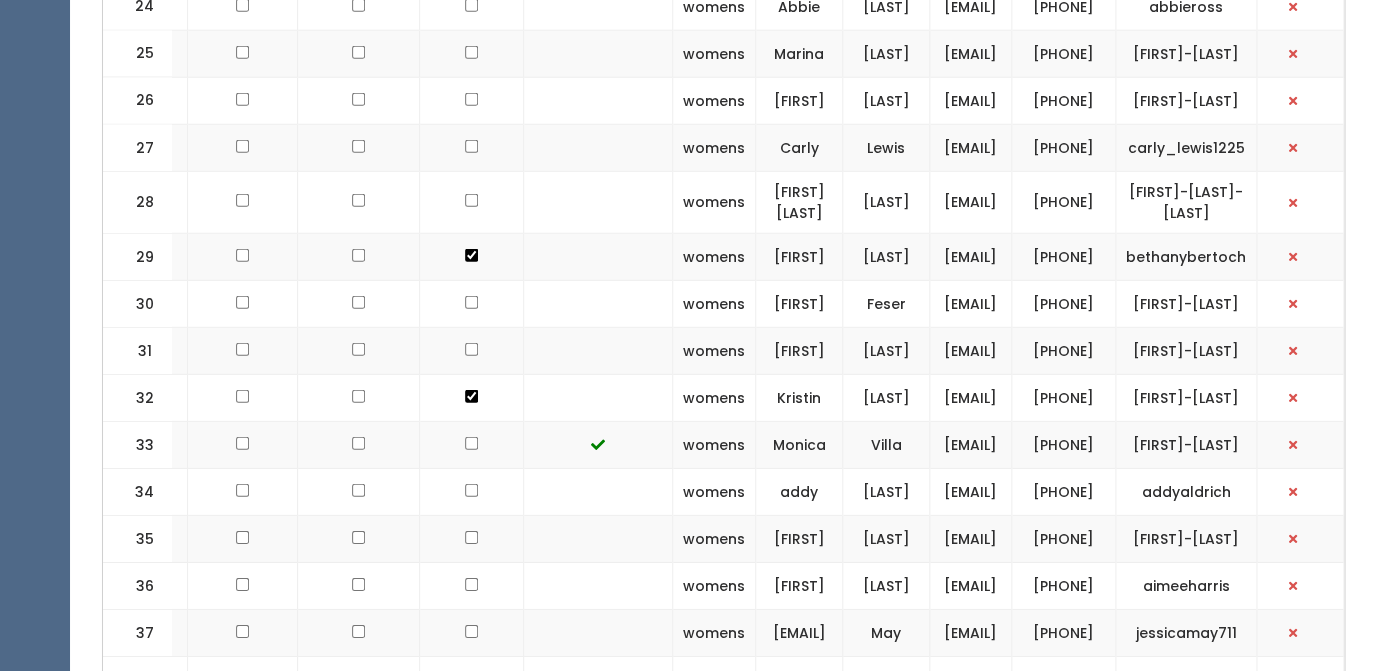 type 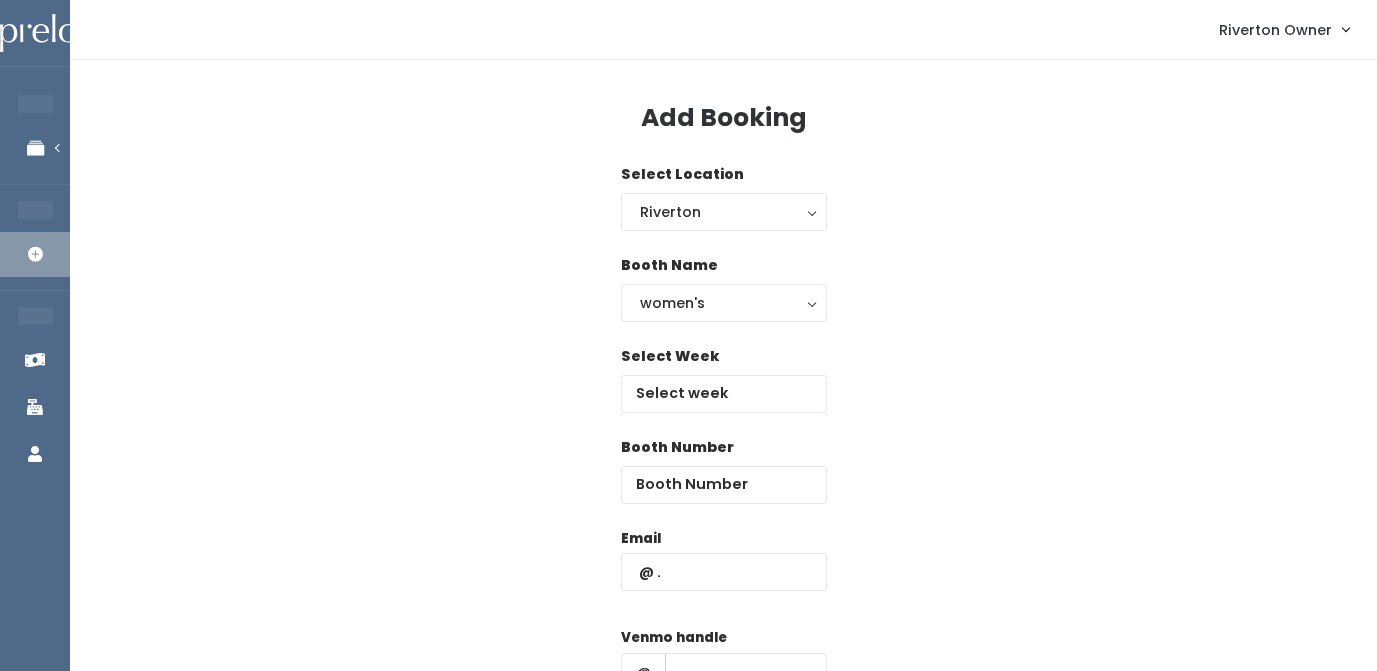 scroll, scrollTop: 0, scrollLeft: 0, axis: both 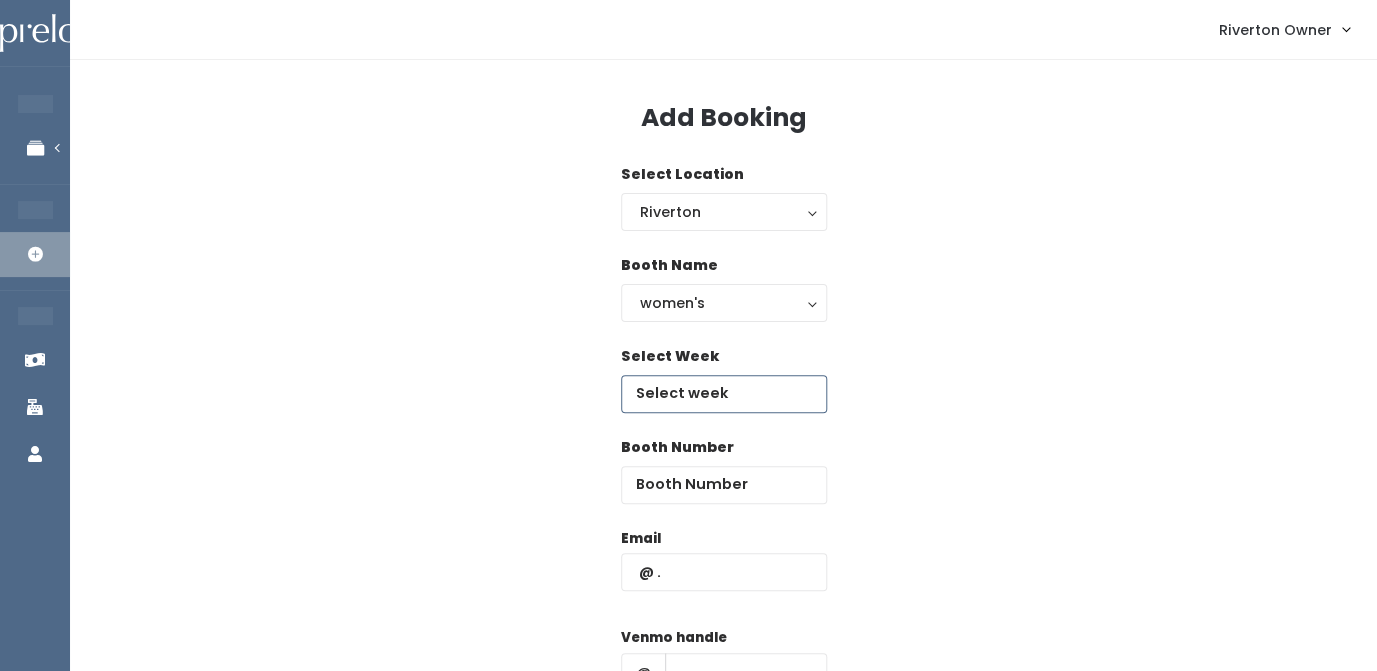 click at bounding box center (724, 394) 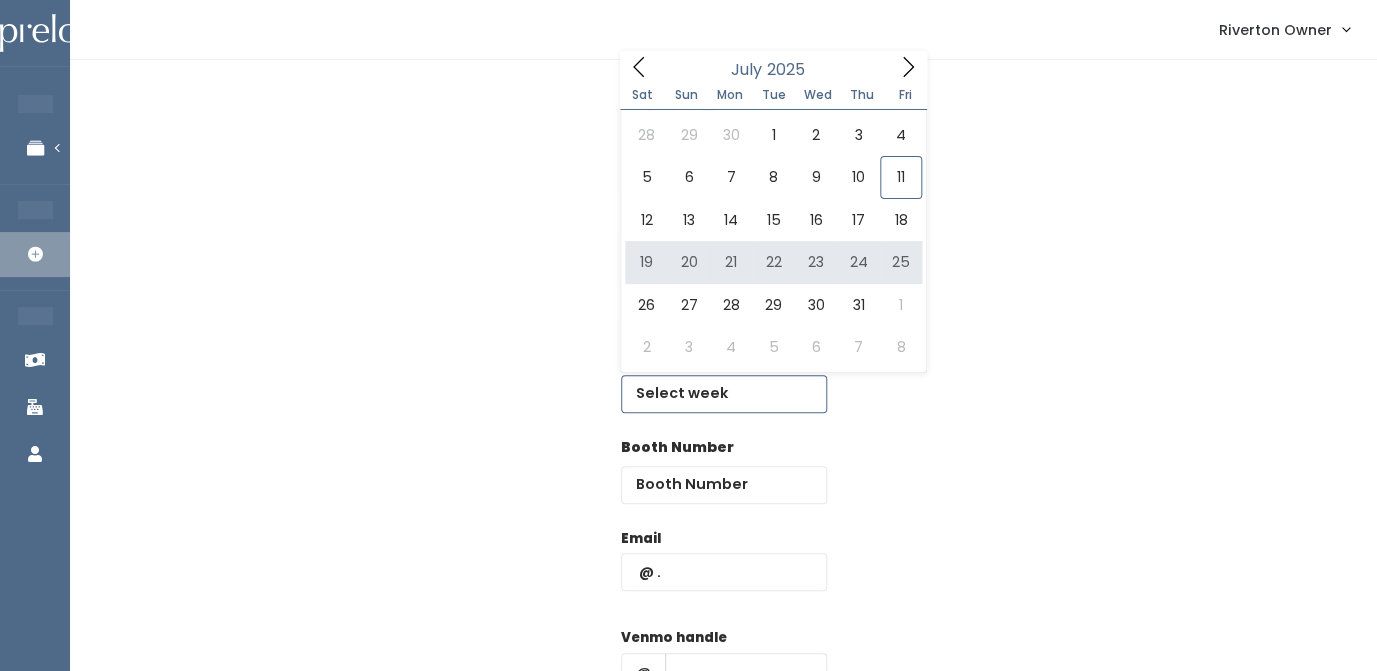 type on "July 19 to July 25" 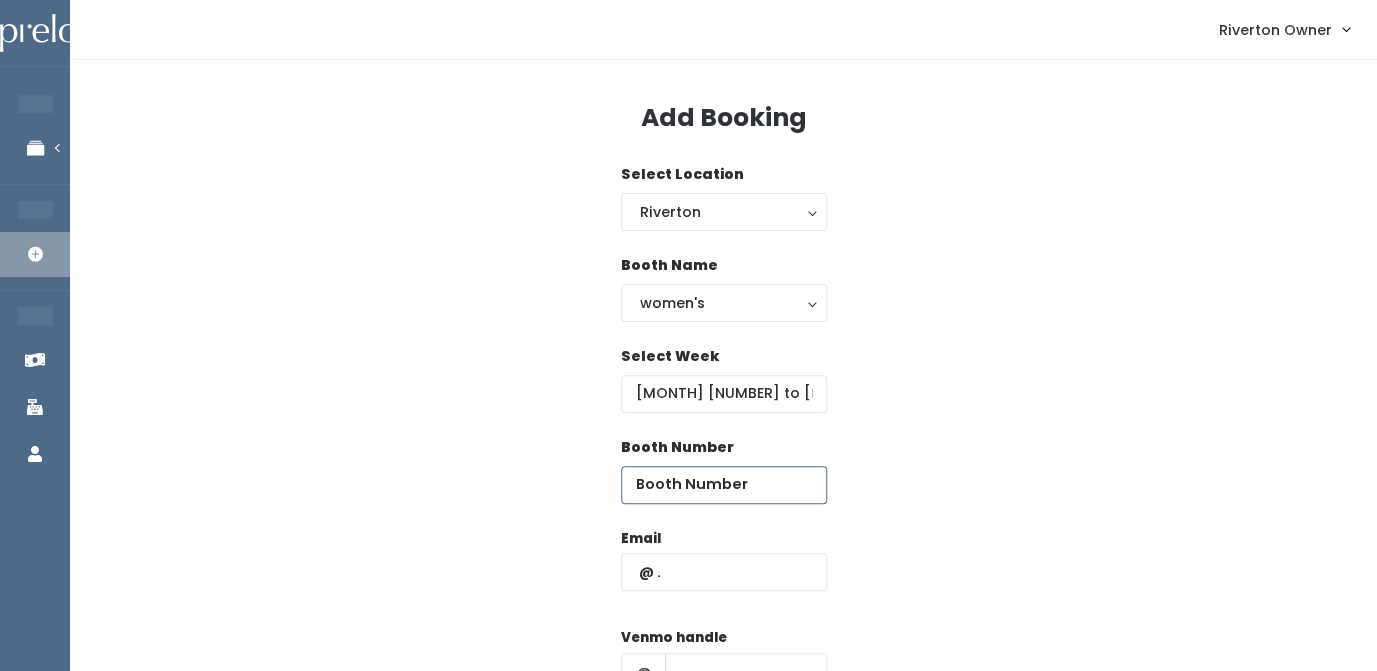click at bounding box center (724, 485) 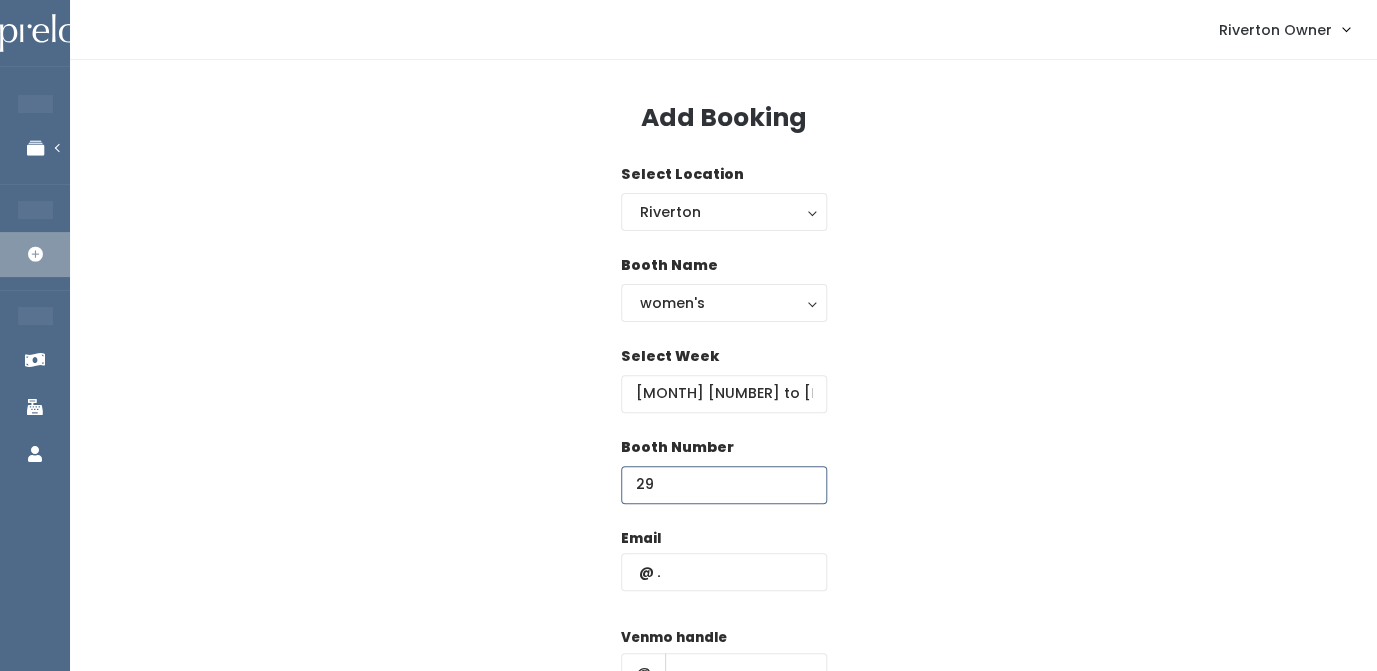 type on "29" 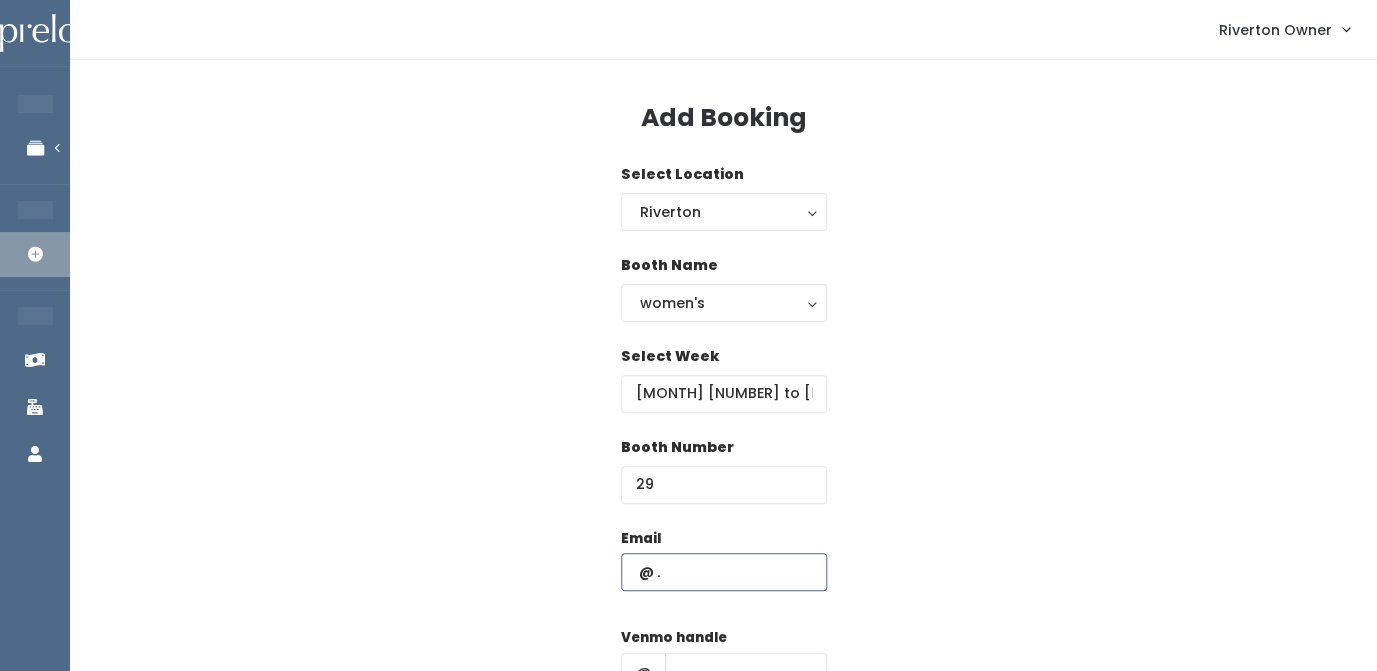 click at bounding box center (724, 572) 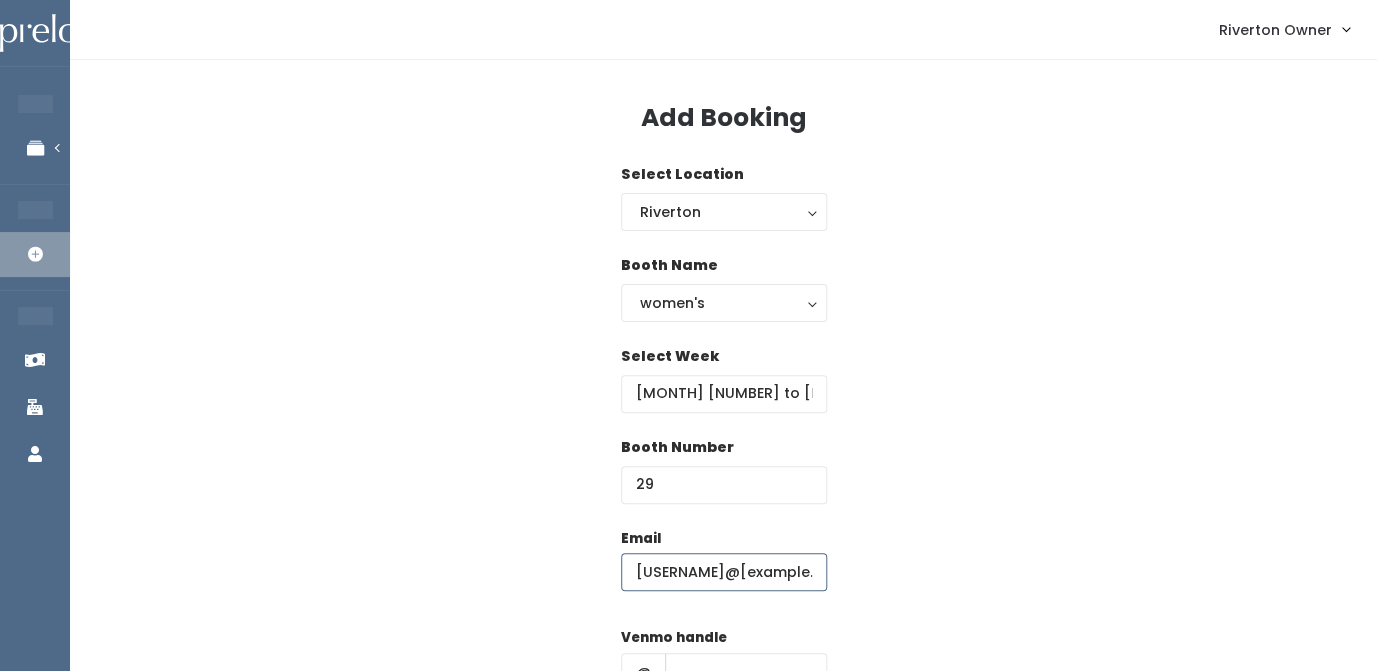 scroll, scrollTop: 0, scrollLeft: 33, axis: horizontal 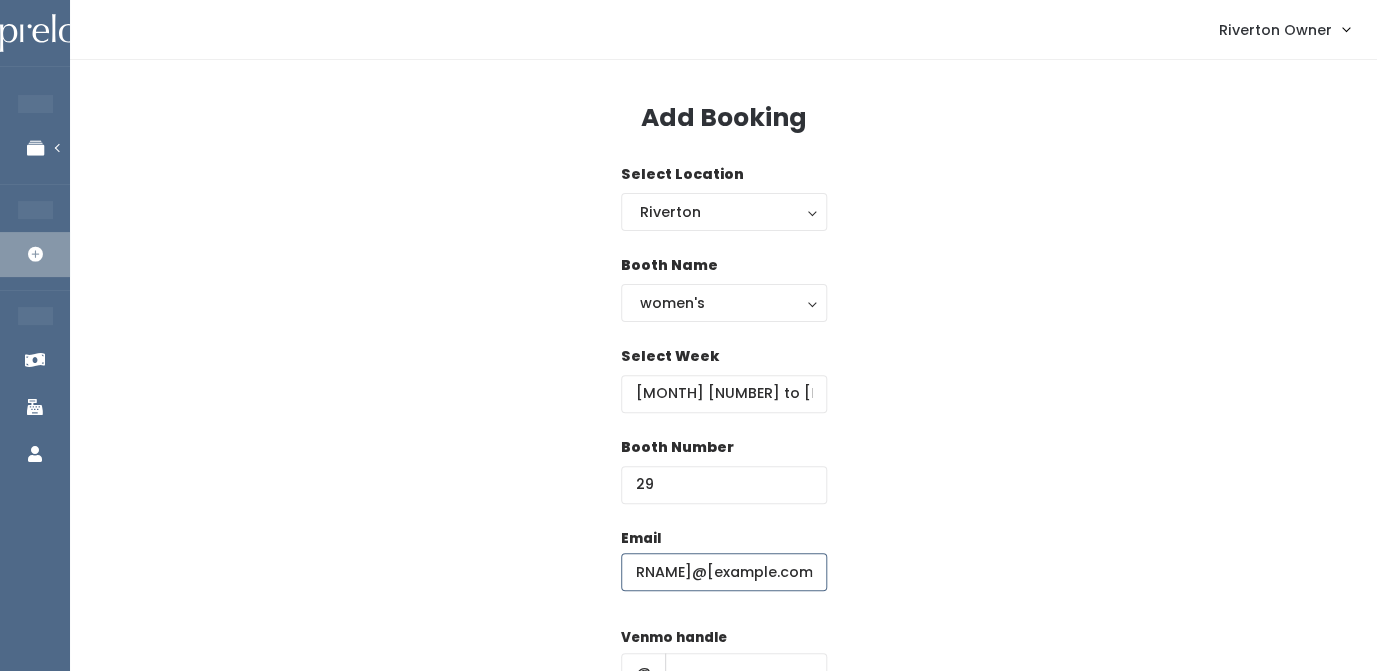 type on "[EMAIL]" 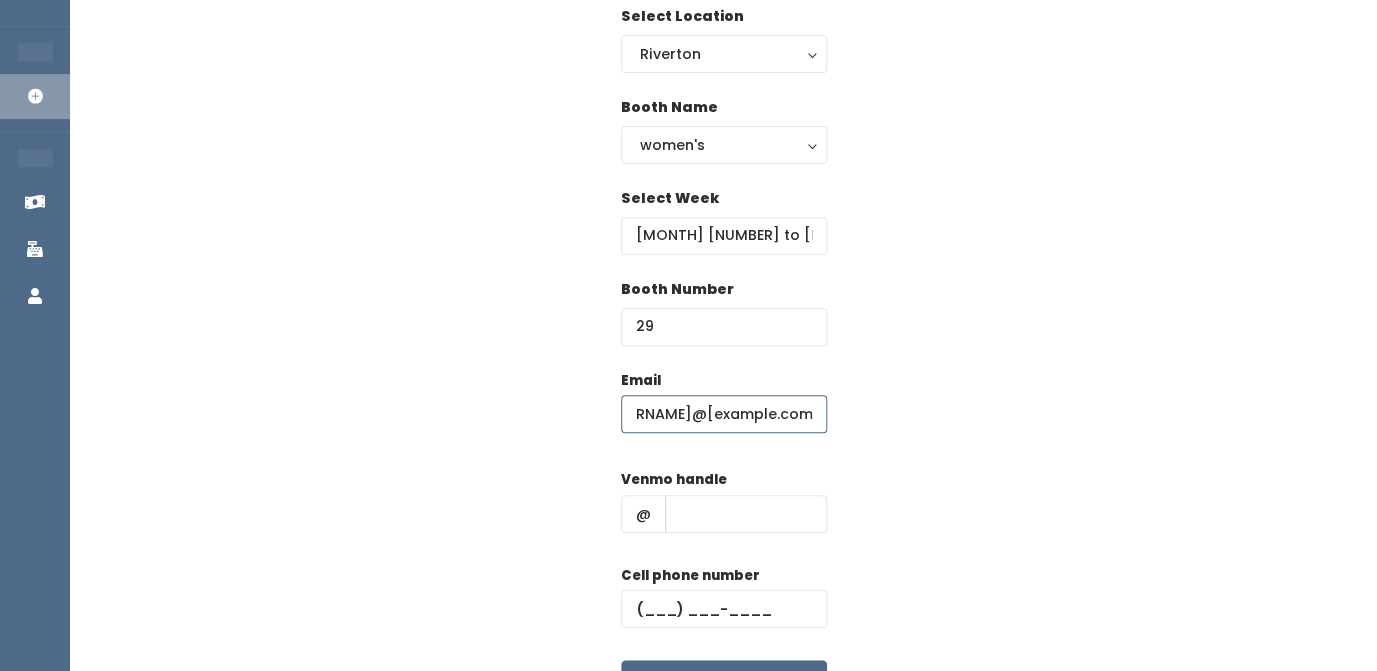 scroll, scrollTop: 229, scrollLeft: 0, axis: vertical 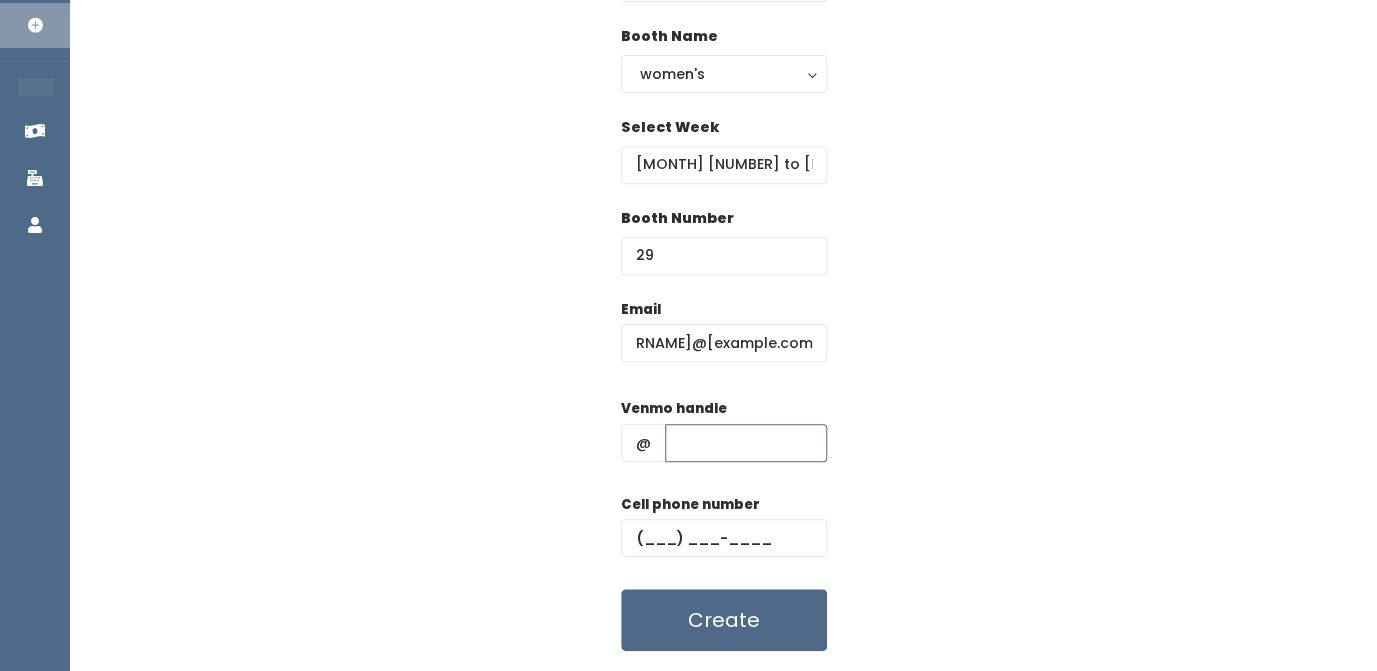 click at bounding box center (746, 443) 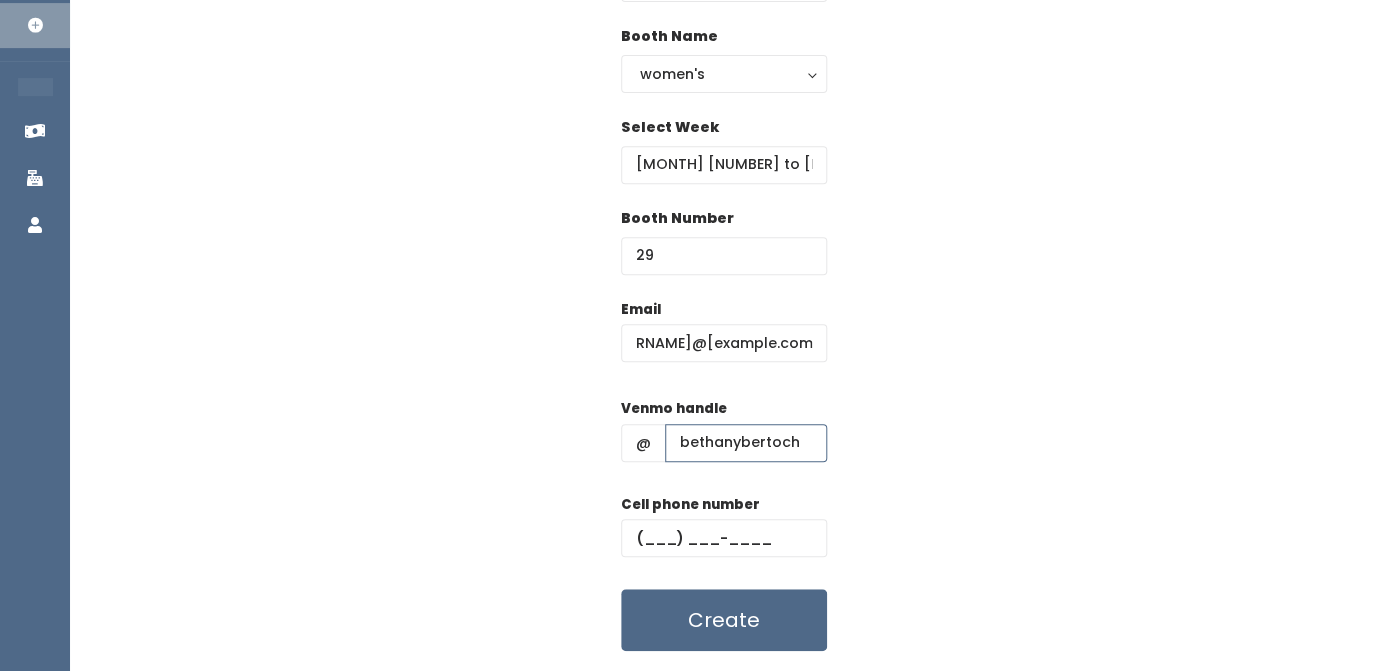 type on "bethanybertoch" 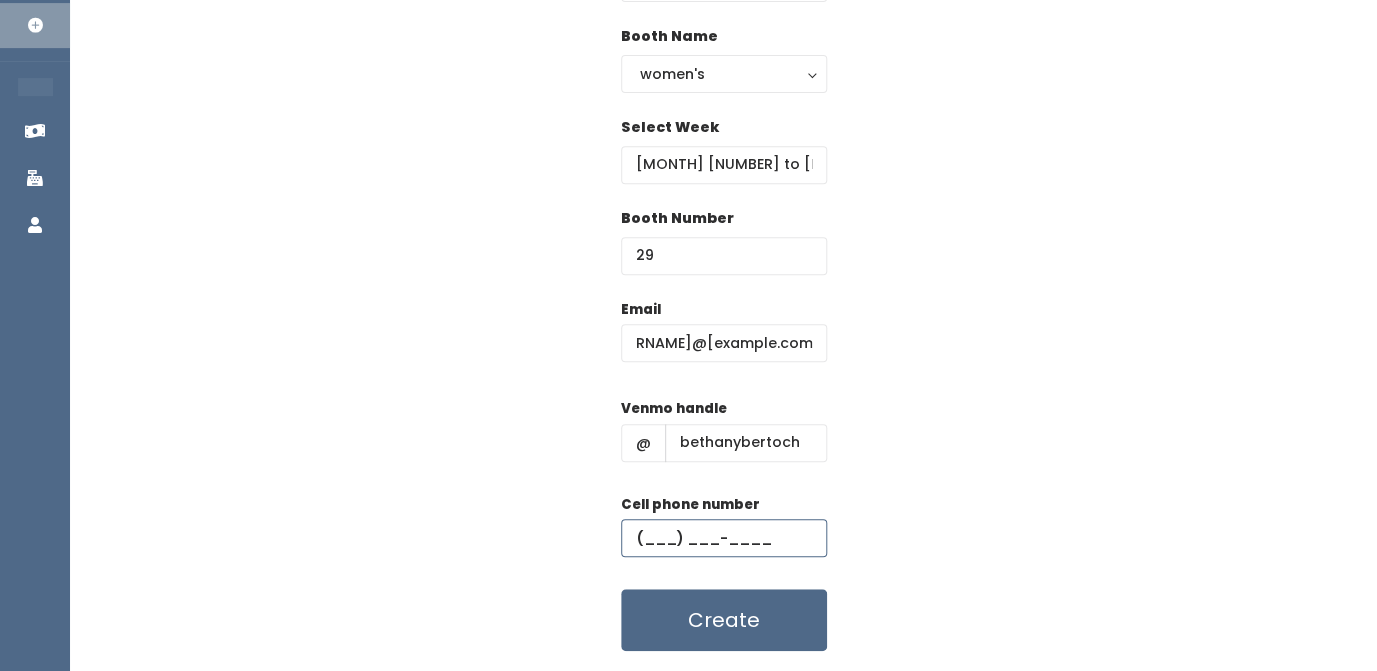 click at bounding box center (724, 538) 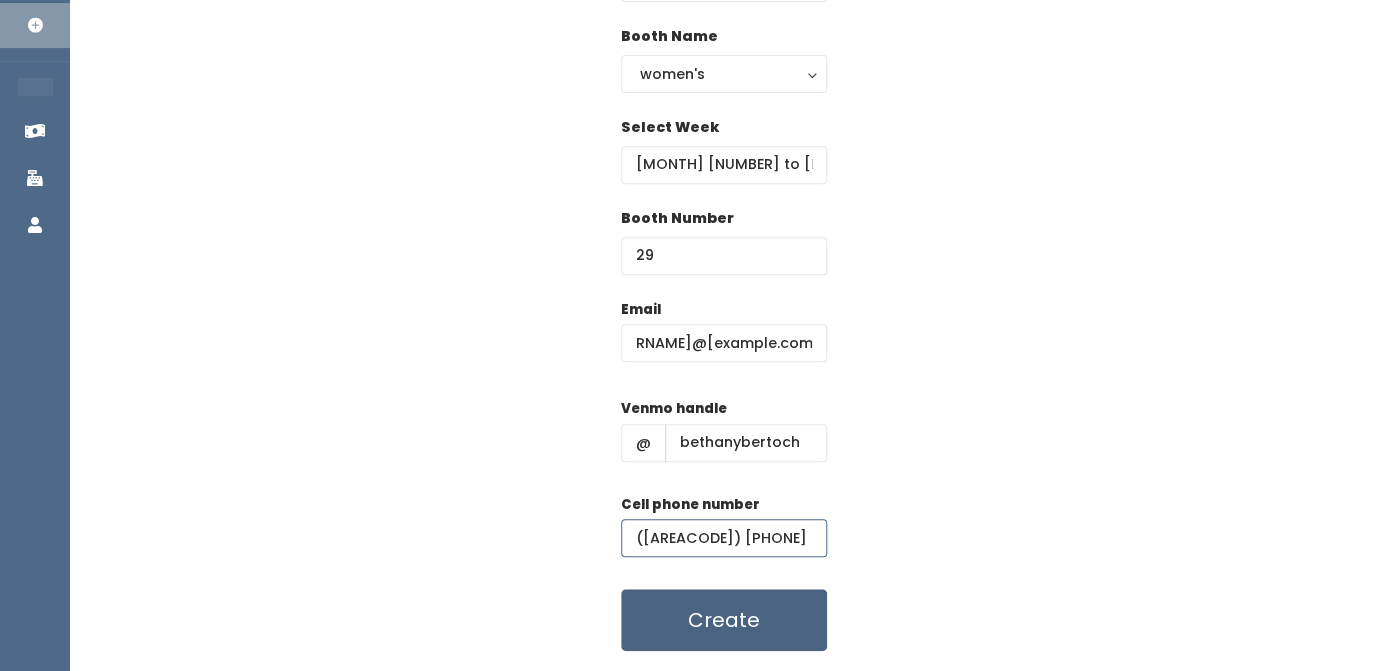 type on "(801) 857-1428" 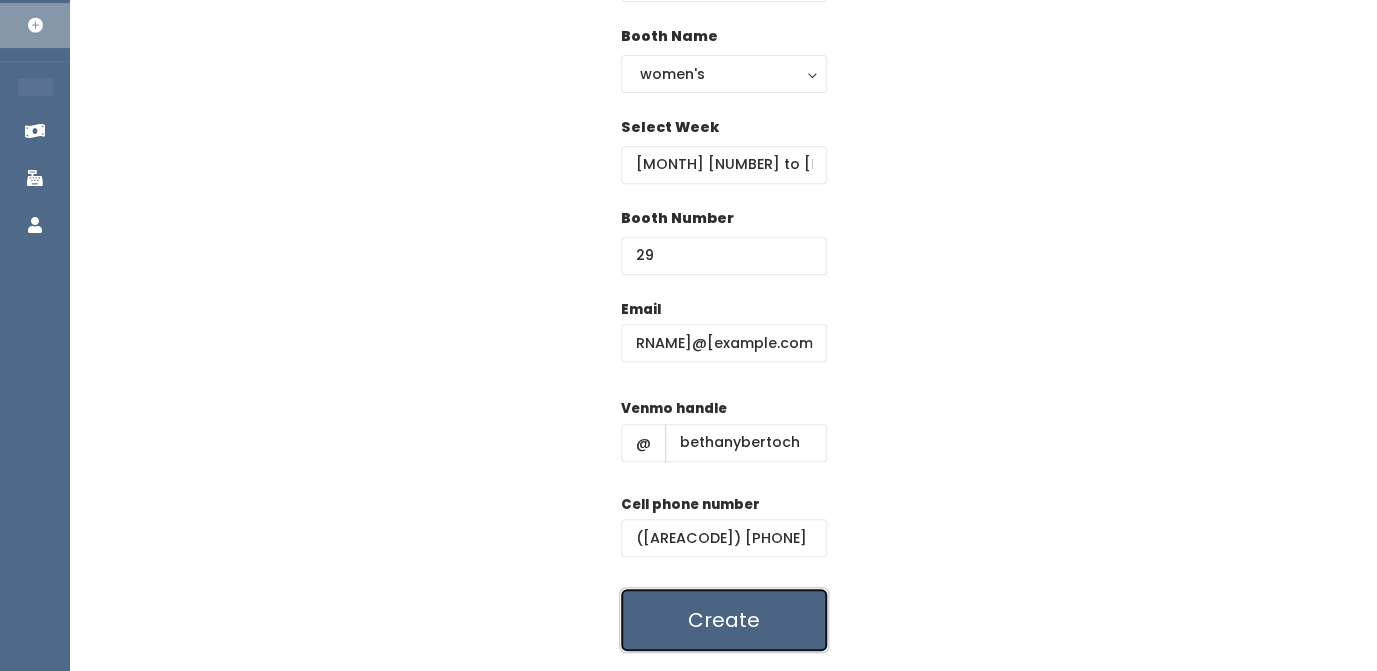 click on "Create" at bounding box center (724, 620) 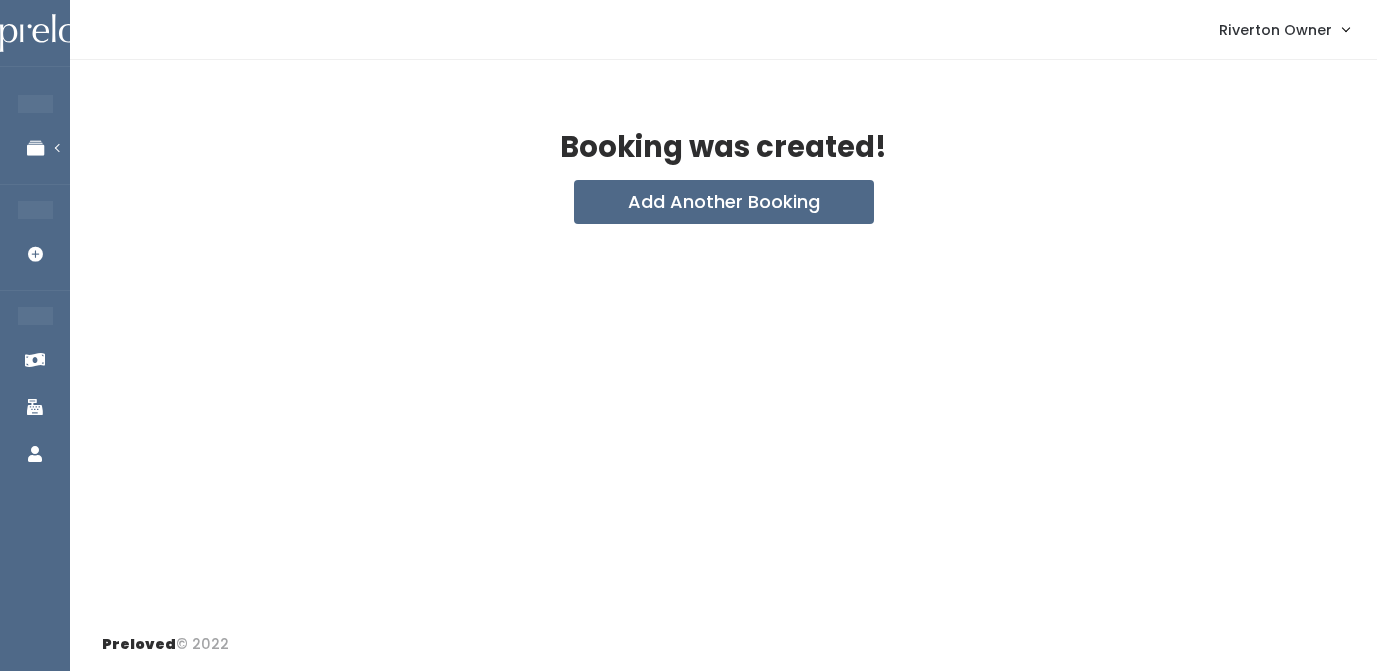 scroll, scrollTop: 0, scrollLeft: 0, axis: both 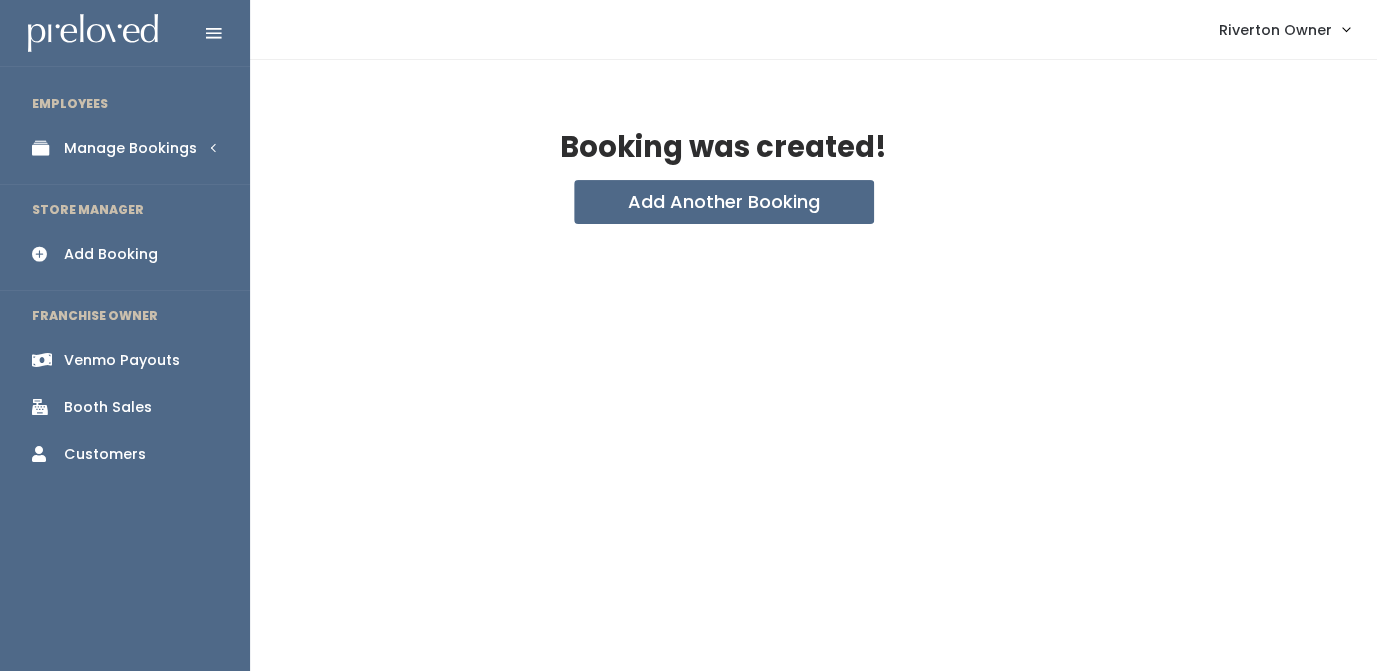click on "Manage Bookings" at bounding box center [130, 148] 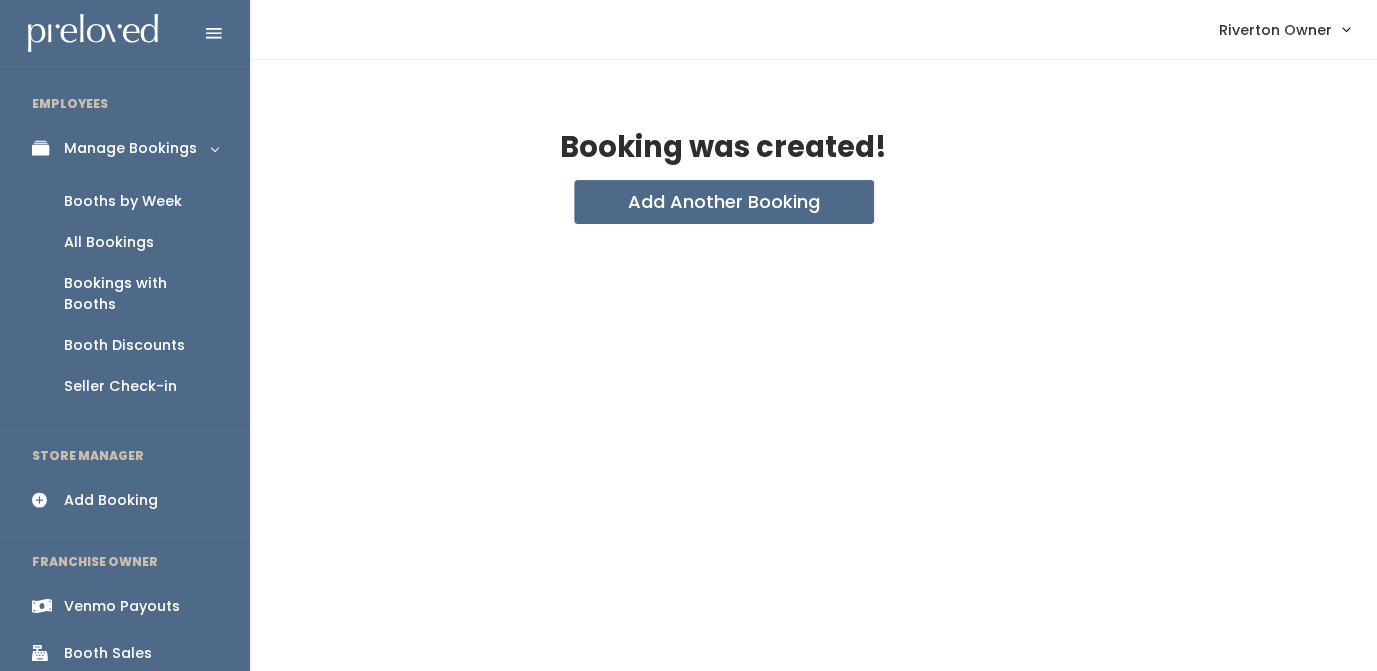 click on "Booths by Week" at bounding box center (123, 201) 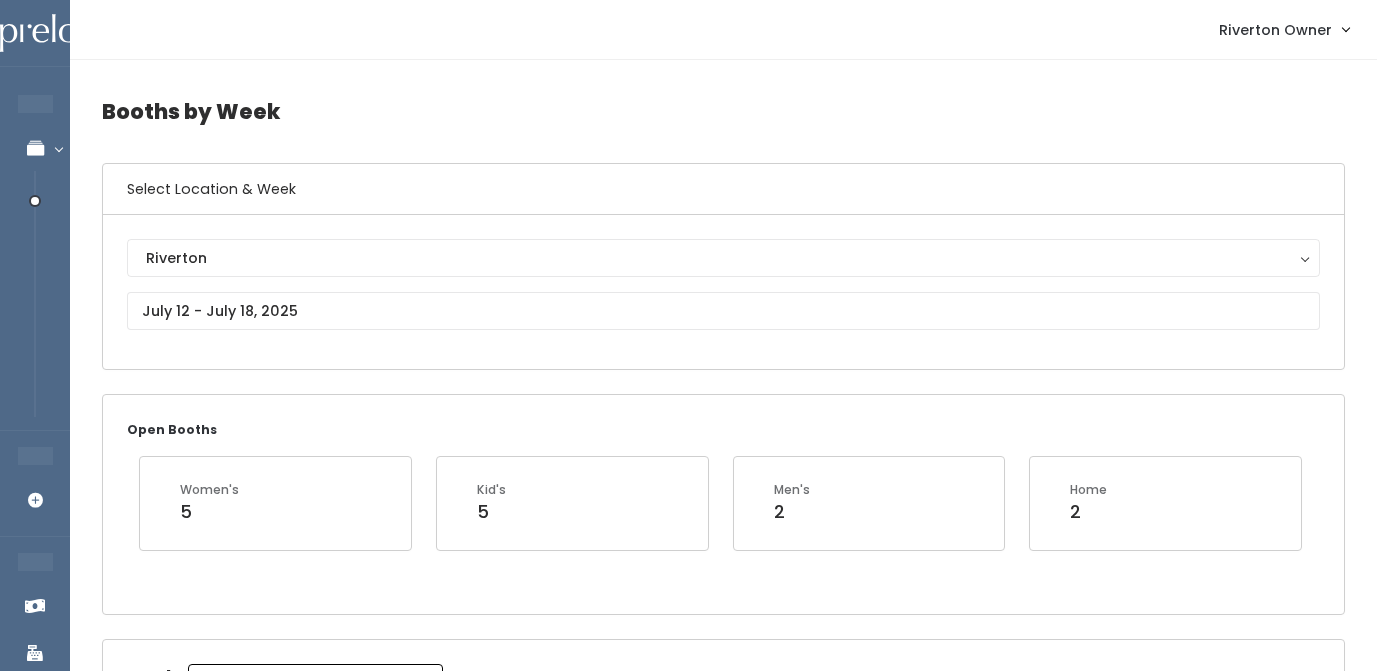 scroll, scrollTop: 0, scrollLeft: 0, axis: both 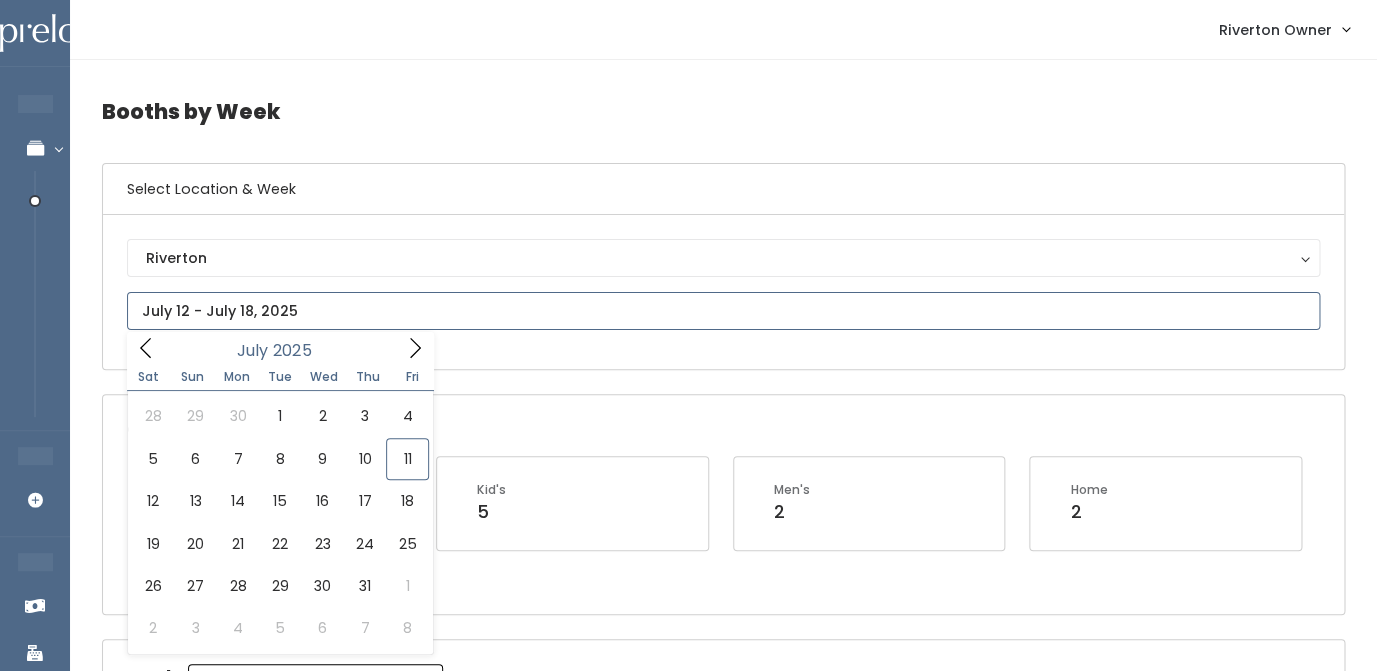 click at bounding box center [723, 311] 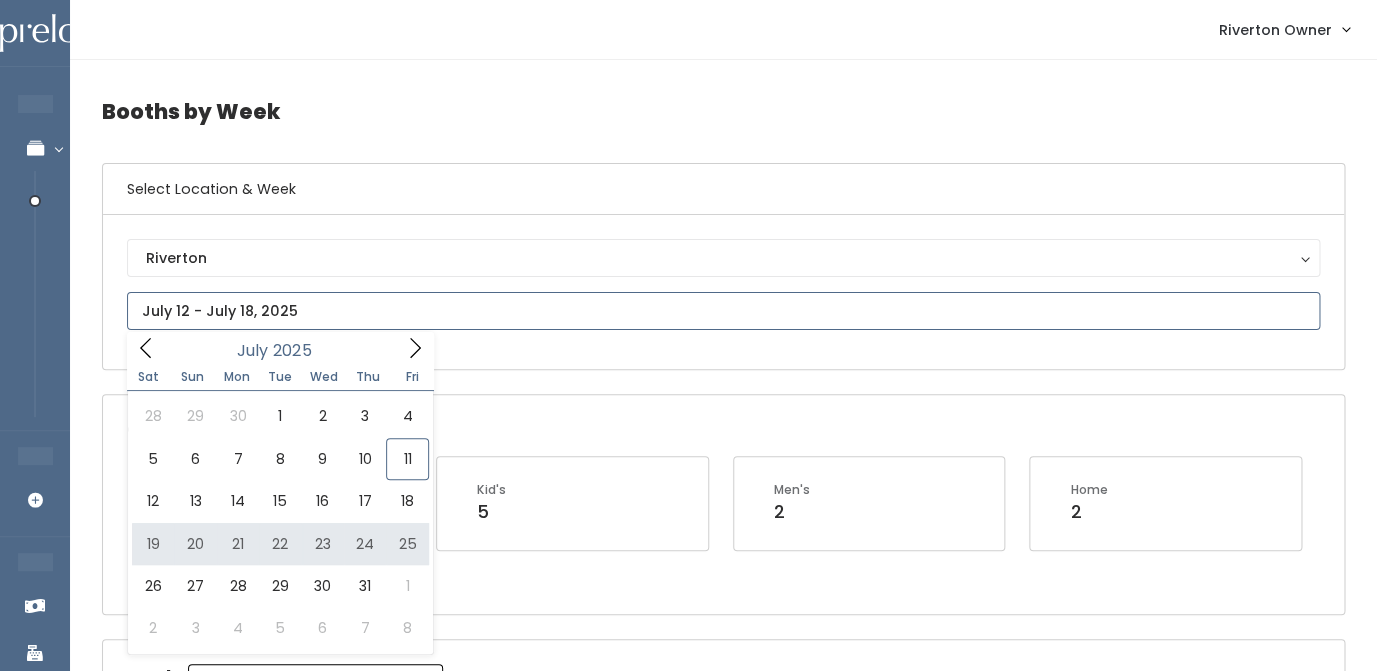 type on "[DATE] to [DATE]" 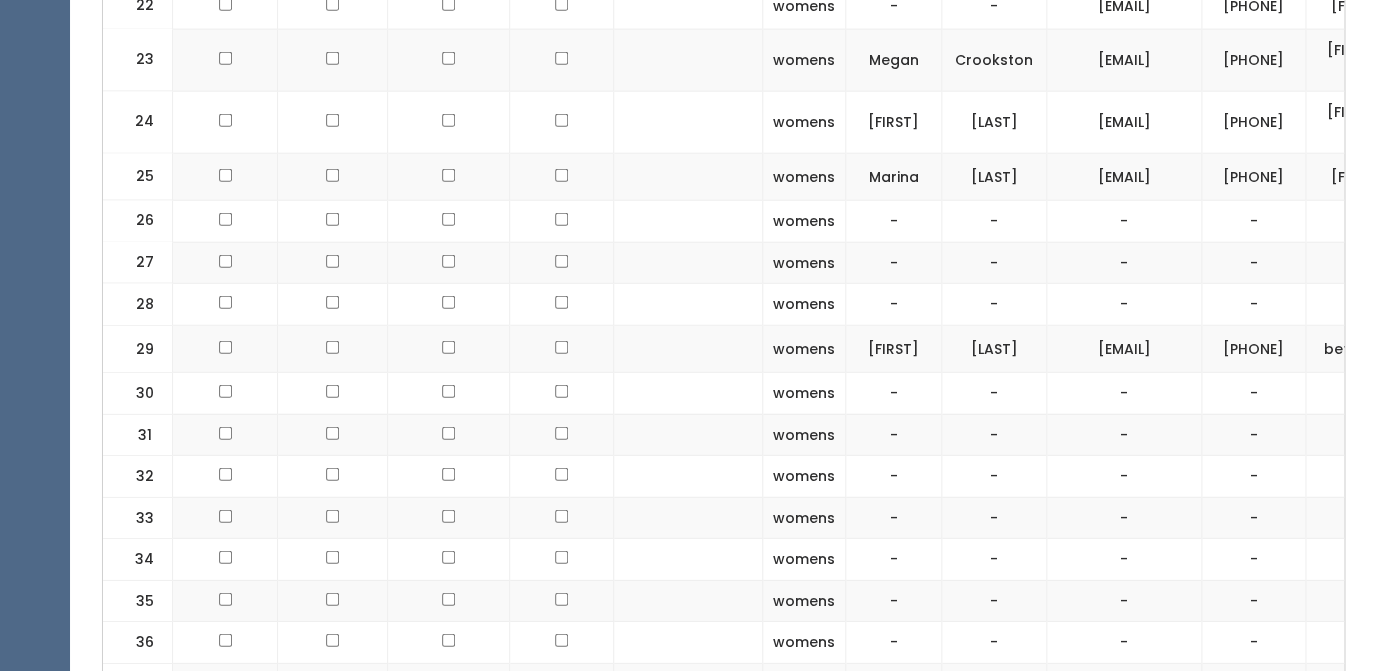 scroll, scrollTop: 1738, scrollLeft: 0, axis: vertical 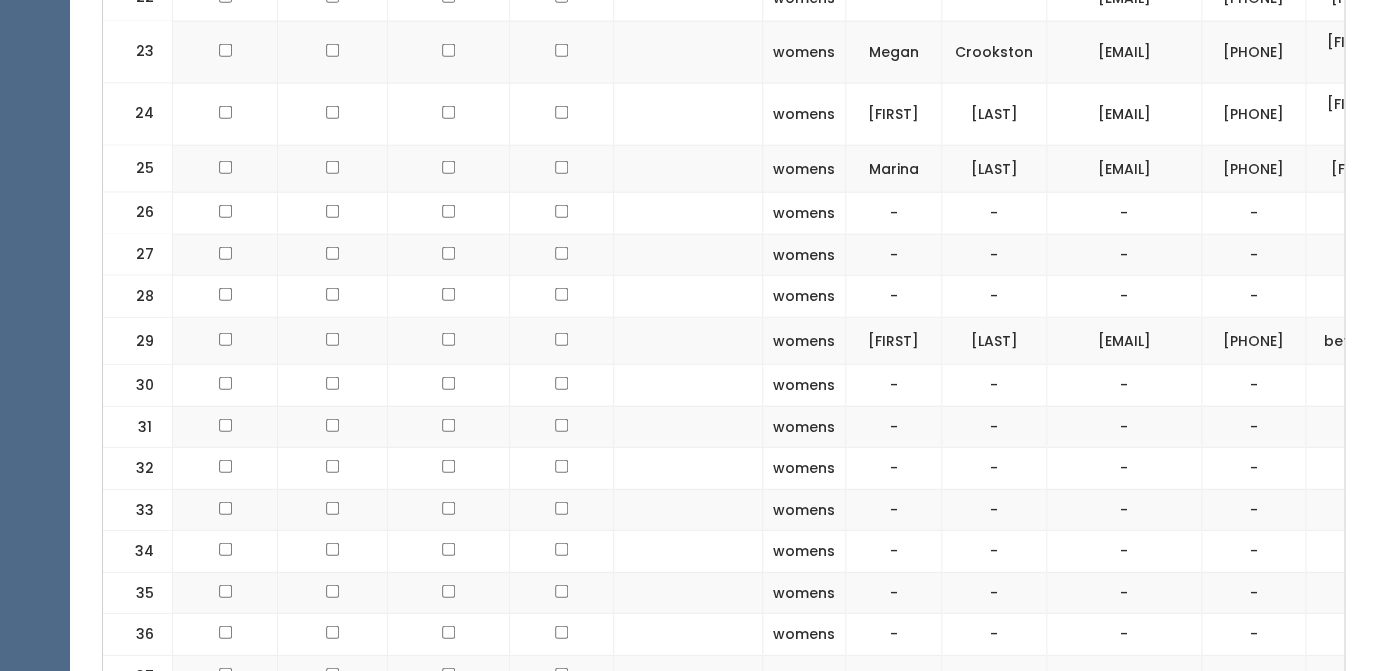 click at bounding box center (561, -894) 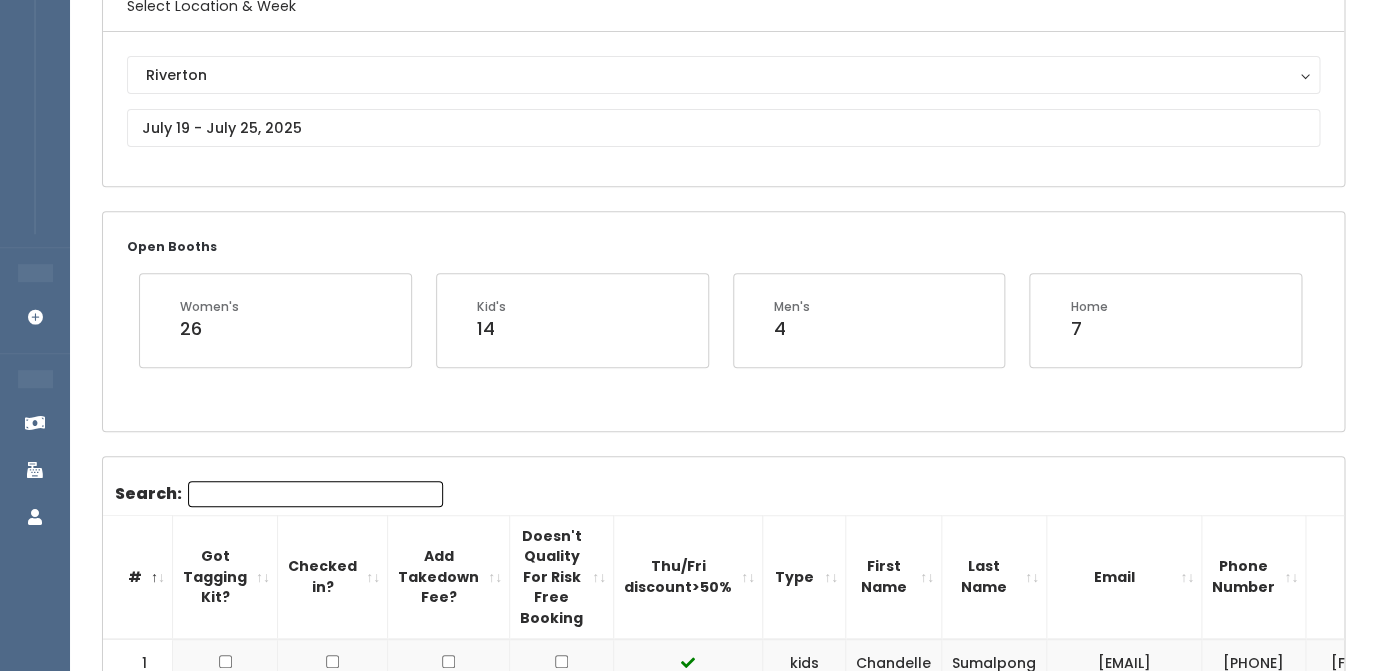scroll, scrollTop: 0, scrollLeft: 0, axis: both 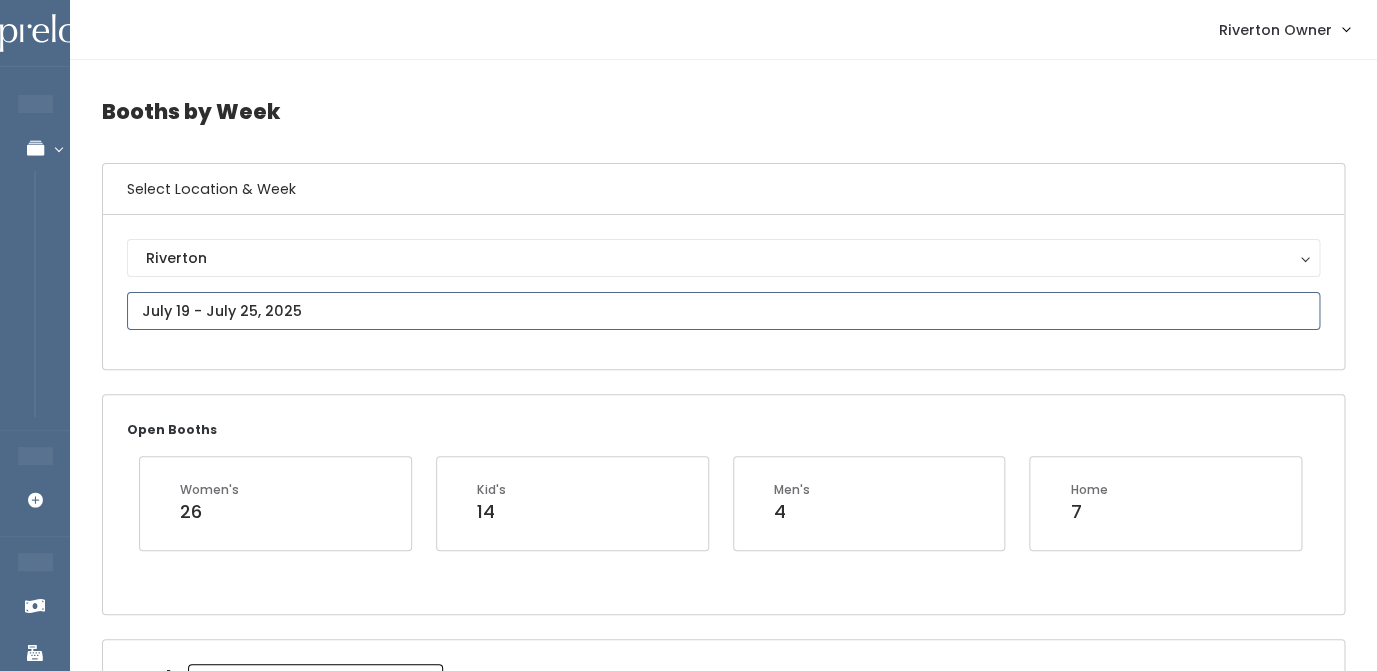 click at bounding box center [723, 311] 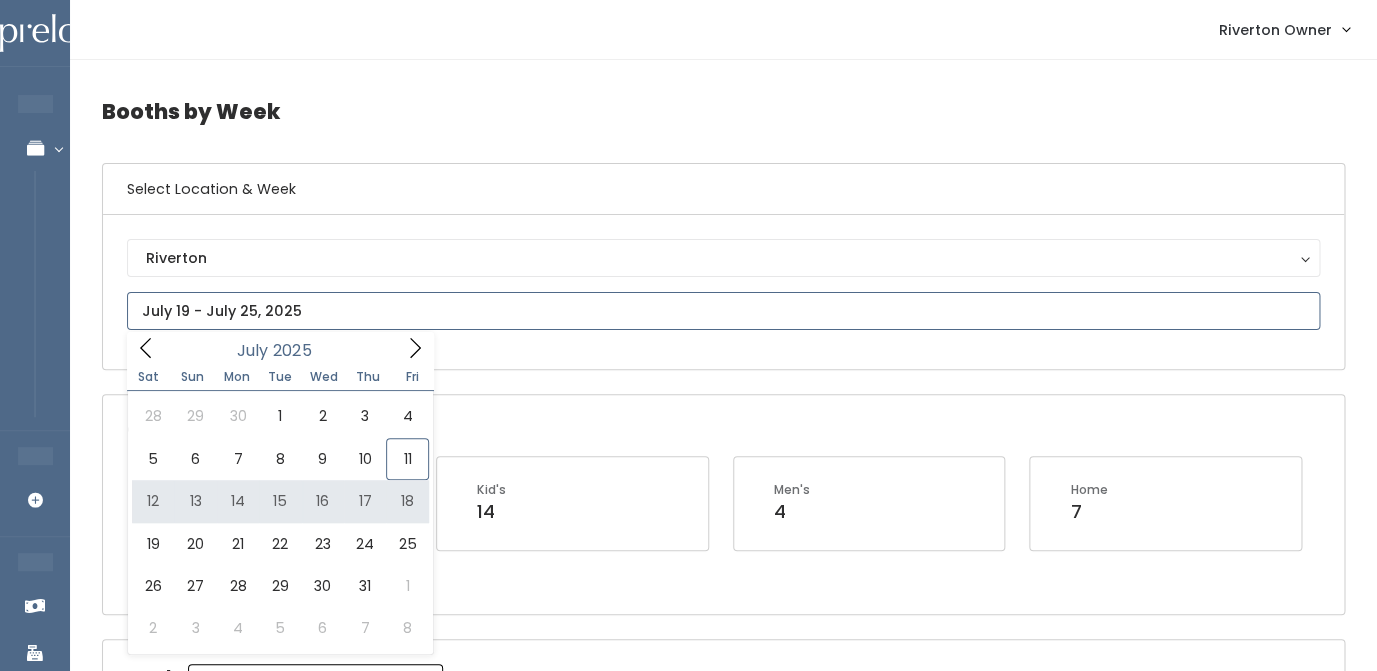 type on "July 12 to July 18" 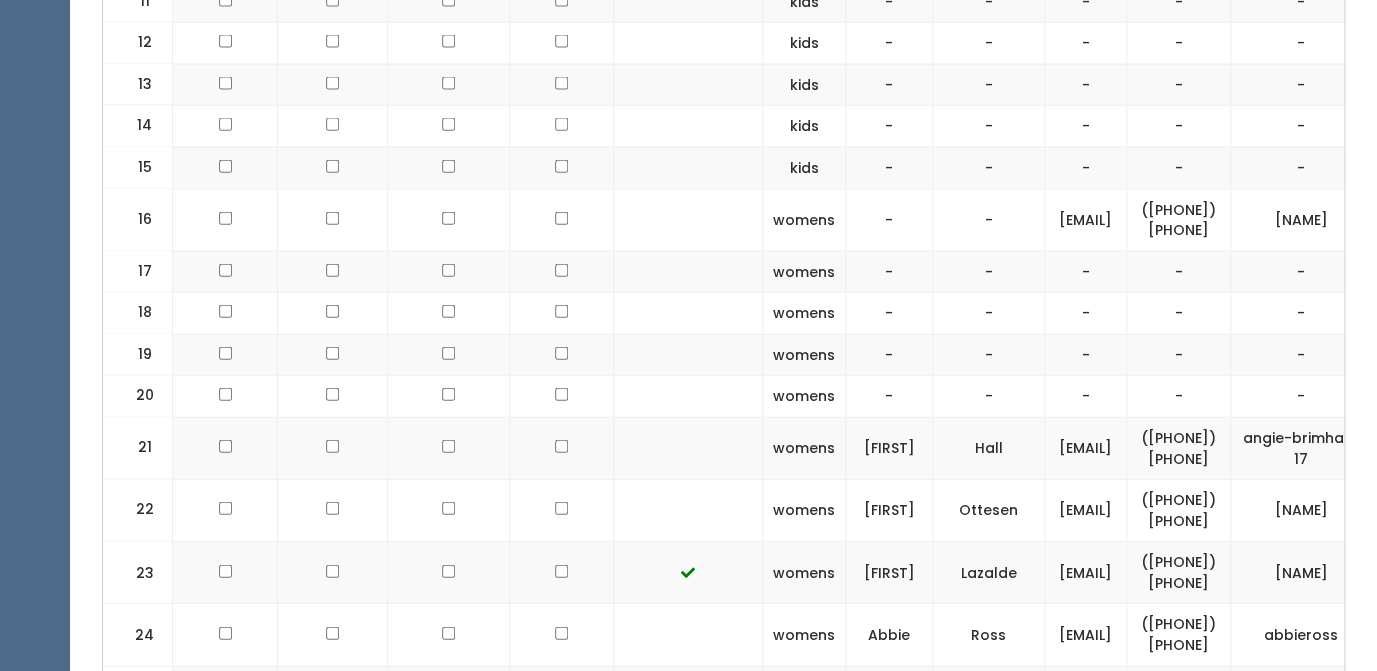 scroll, scrollTop: 1619, scrollLeft: 0, axis: vertical 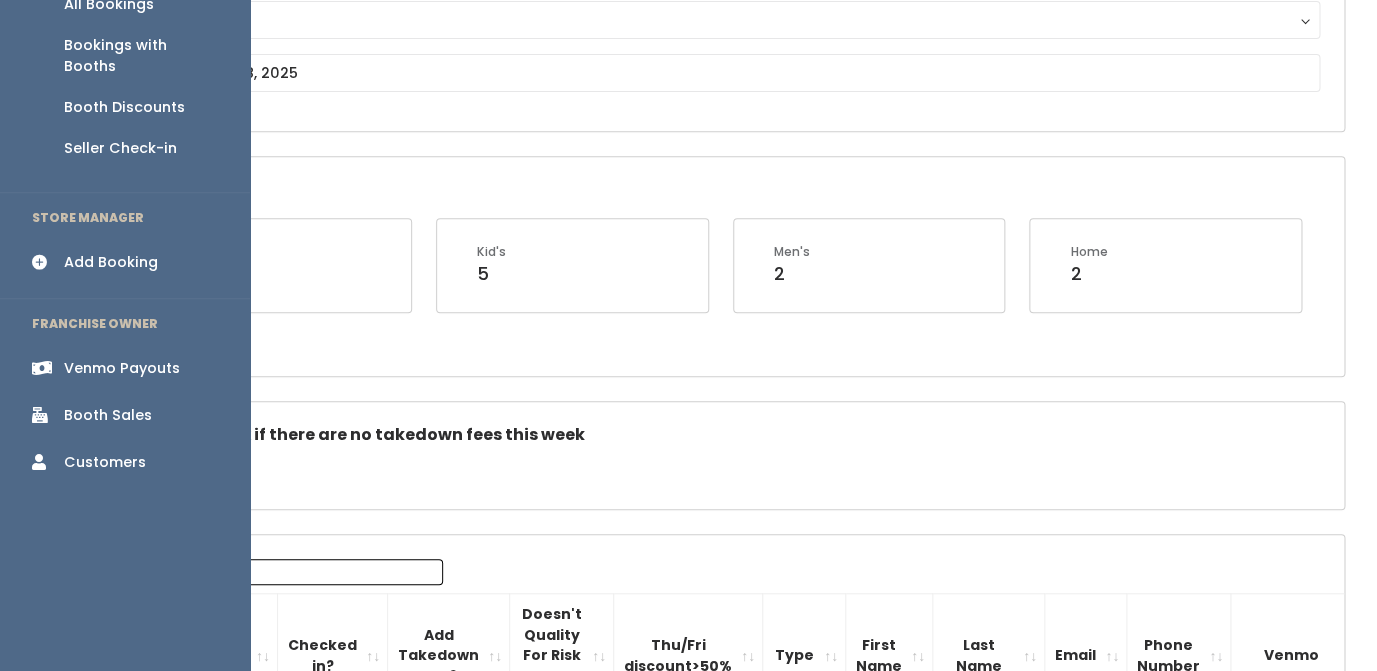 click on "Add Booking" at bounding box center [111, 262] 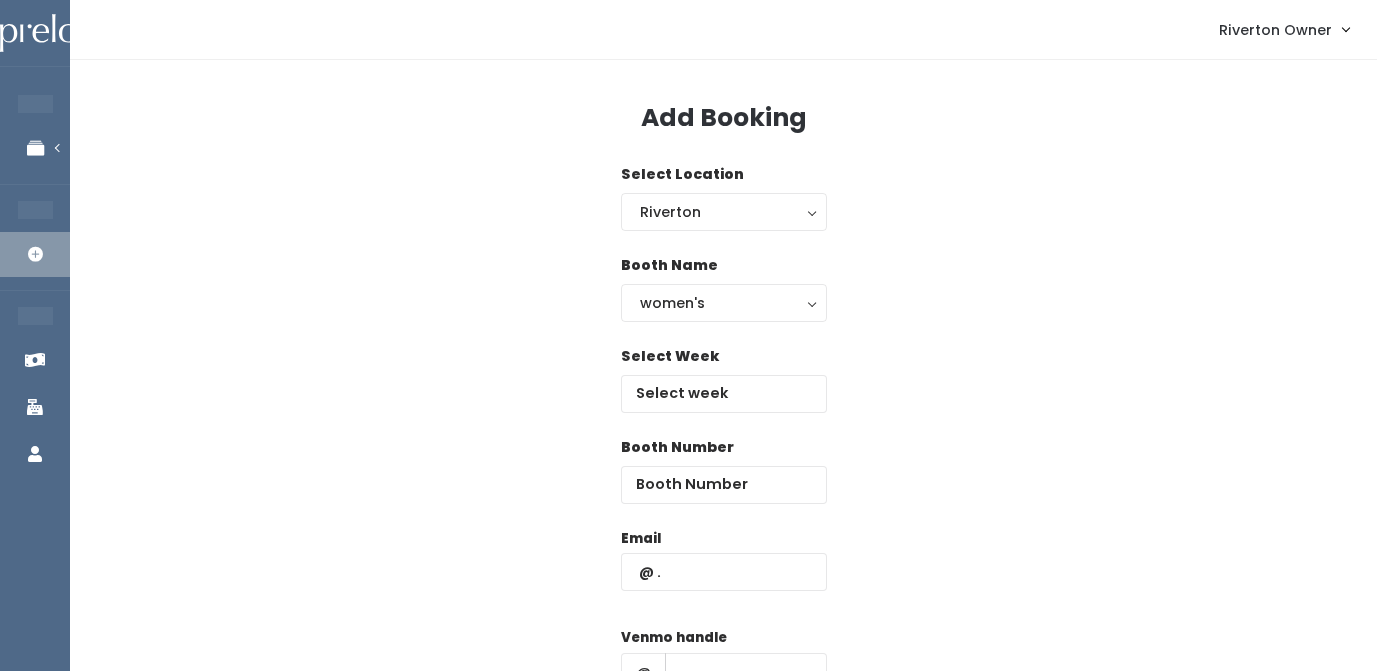 scroll, scrollTop: 0, scrollLeft: 0, axis: both 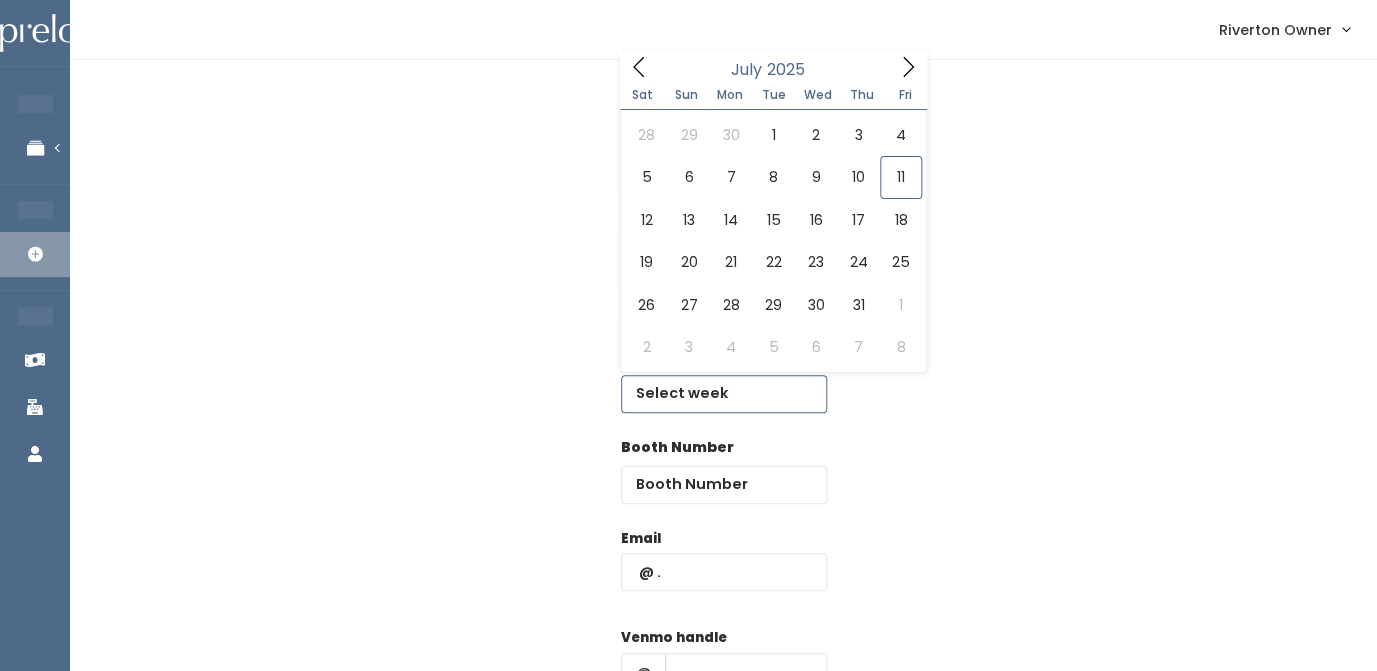 click at bounding box center (724, 394) 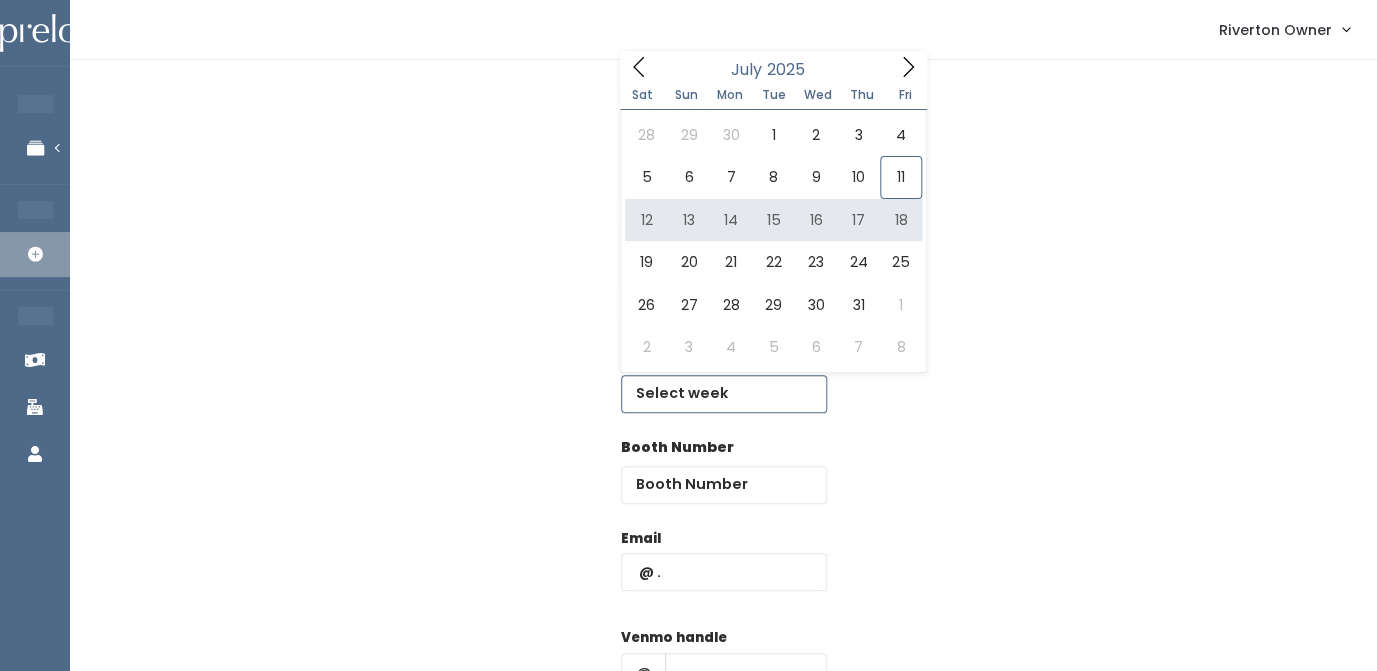 type on "[MONTH] [DAY] to [MONTH] [DAY]" 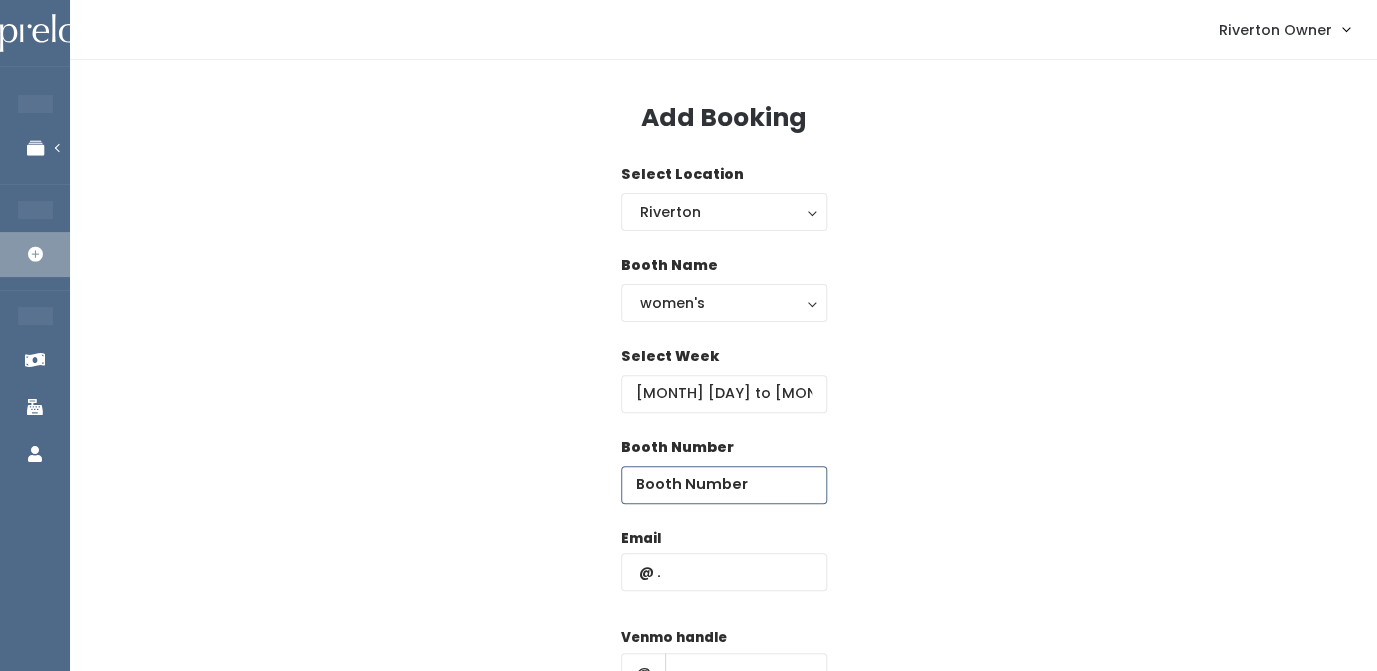 click at bounding box center (724, 485) 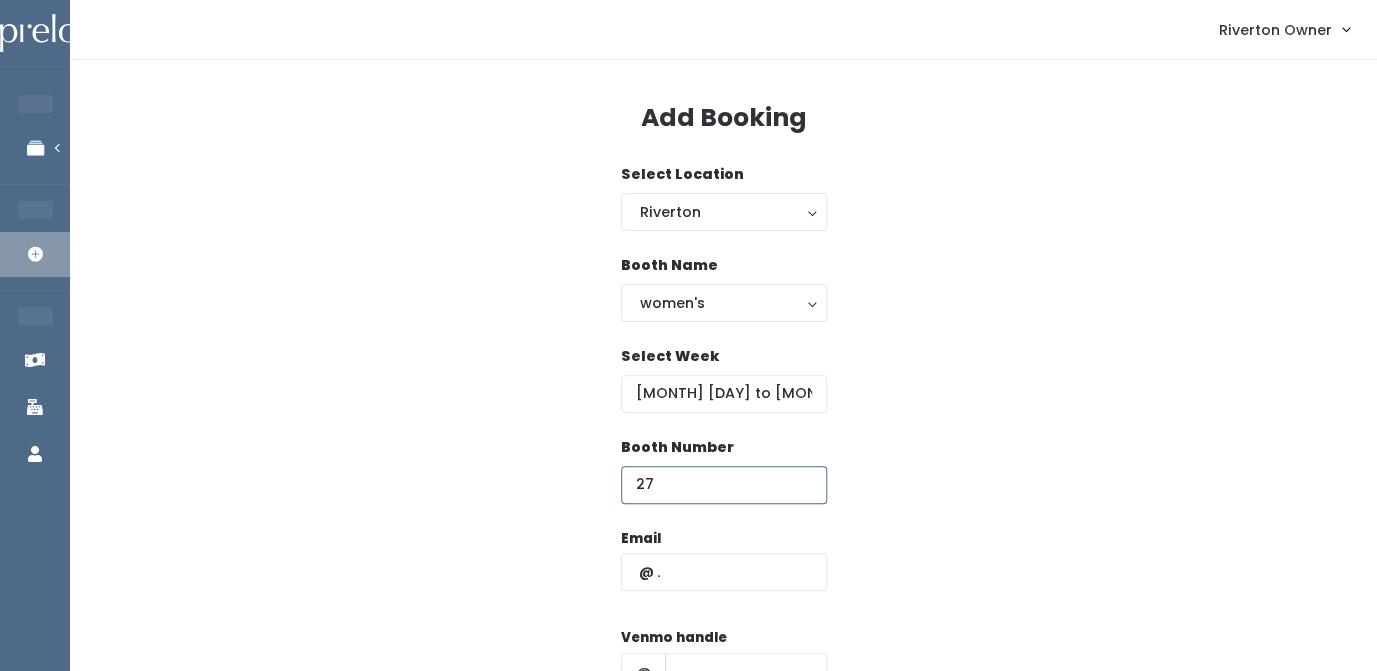 type on "27" 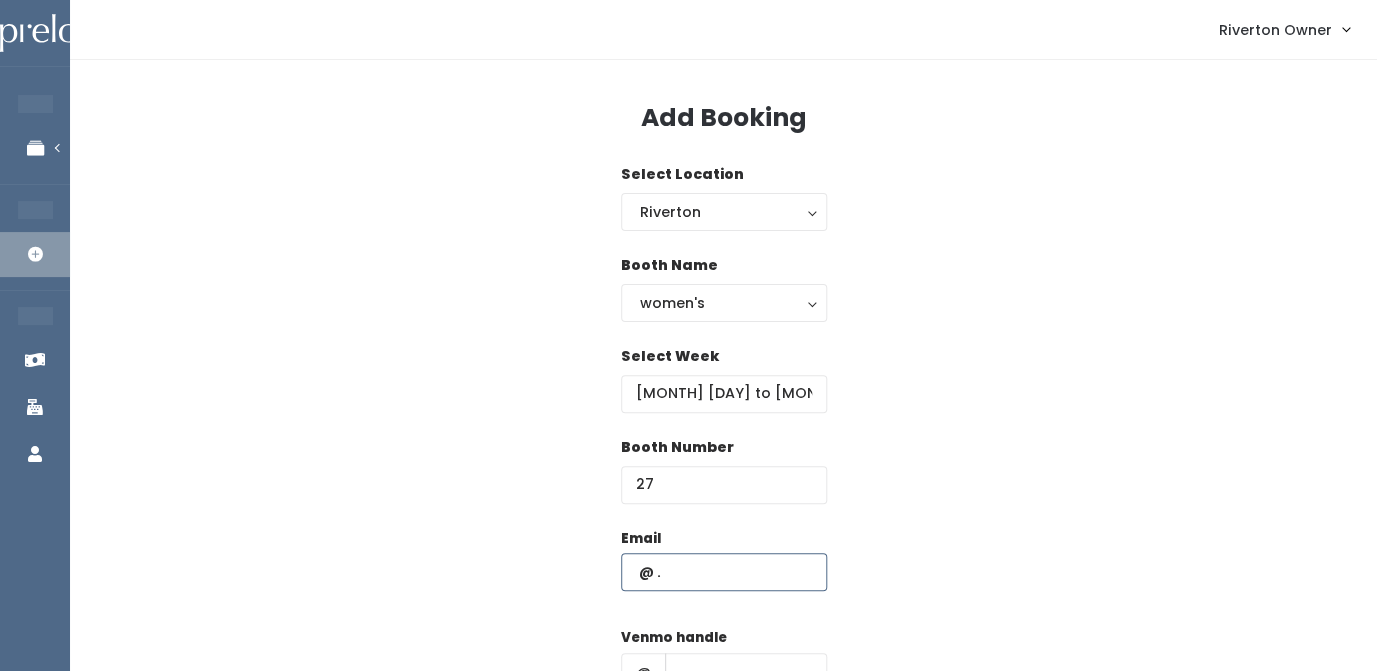 click at bounding box center (724, 572) 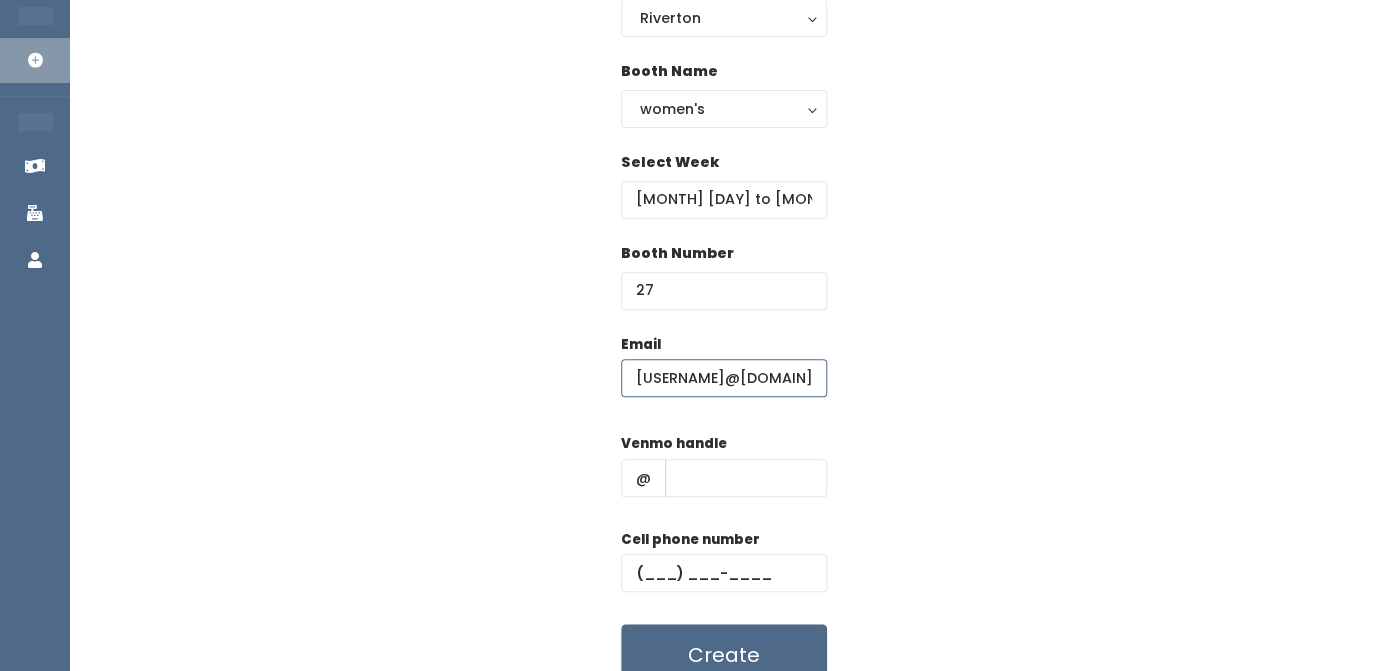 scroll, scrollTop: 195, scrollLeft: 0, axis: vertical 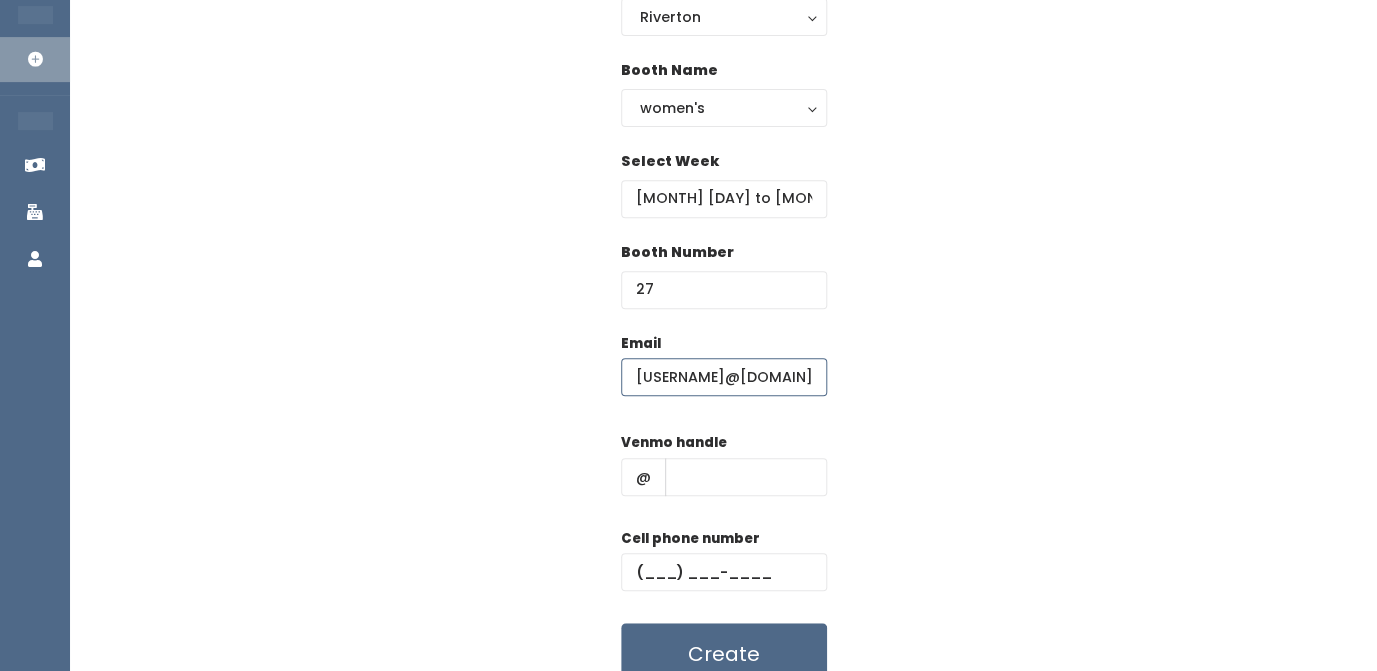 type on "[USERNAME]@[DOMAIN]" 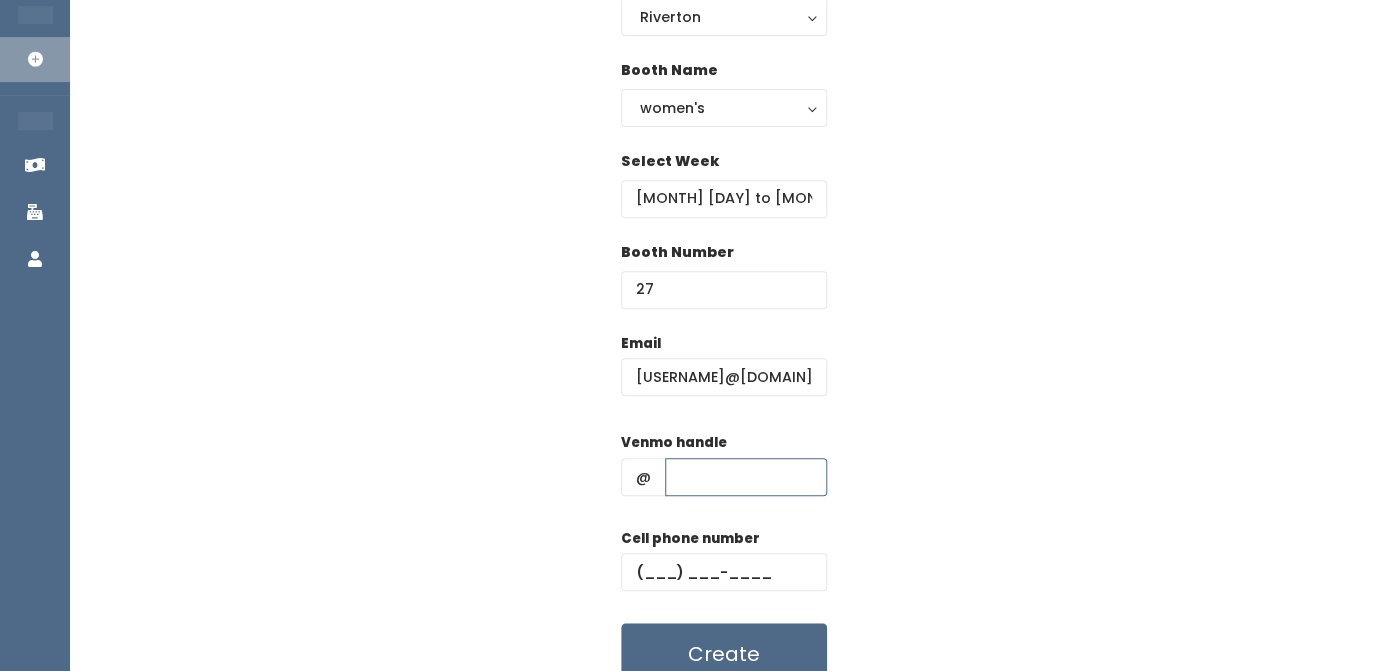 click at bounding box center [746, 477] 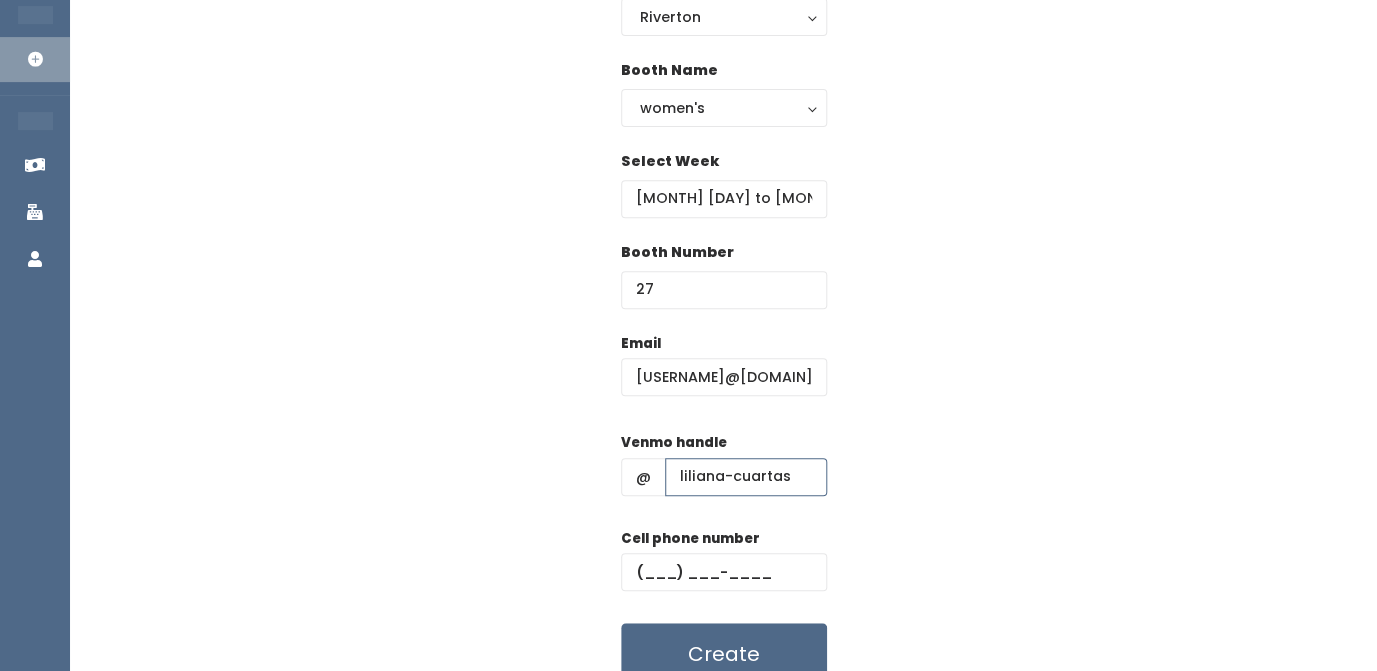type on "liliana-cuartas" 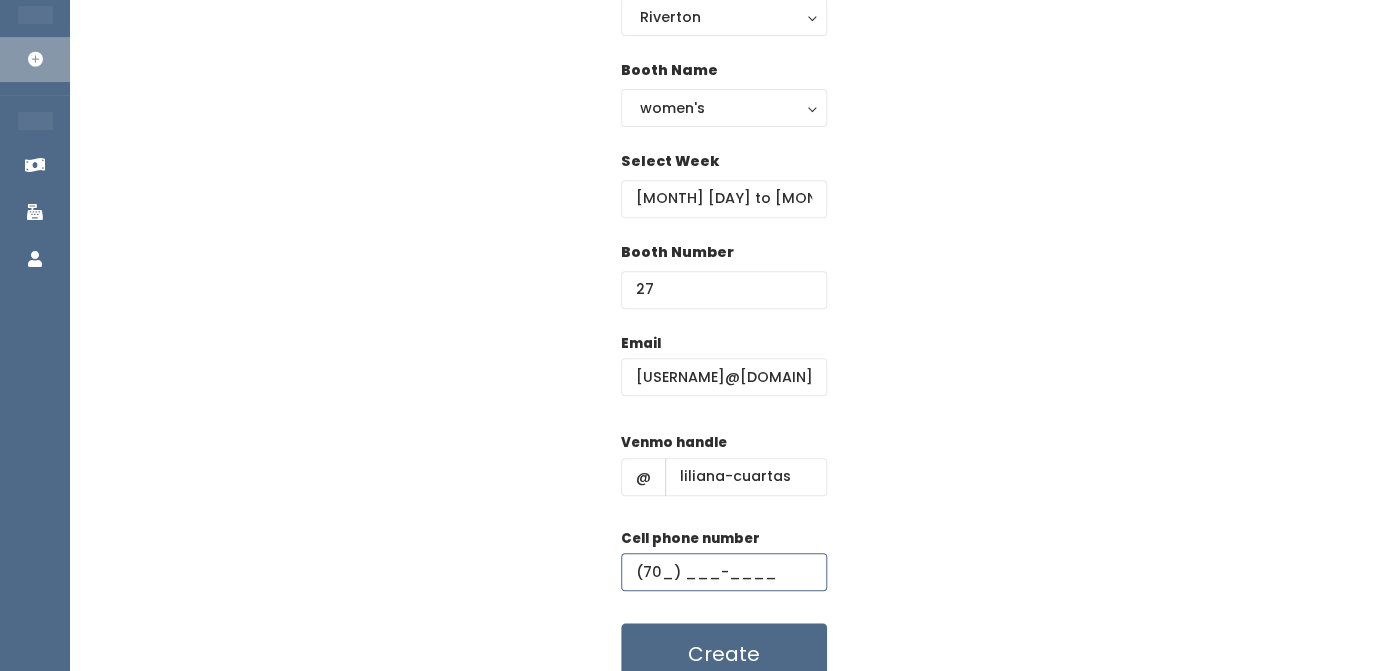 type on "(7__) ___-____" 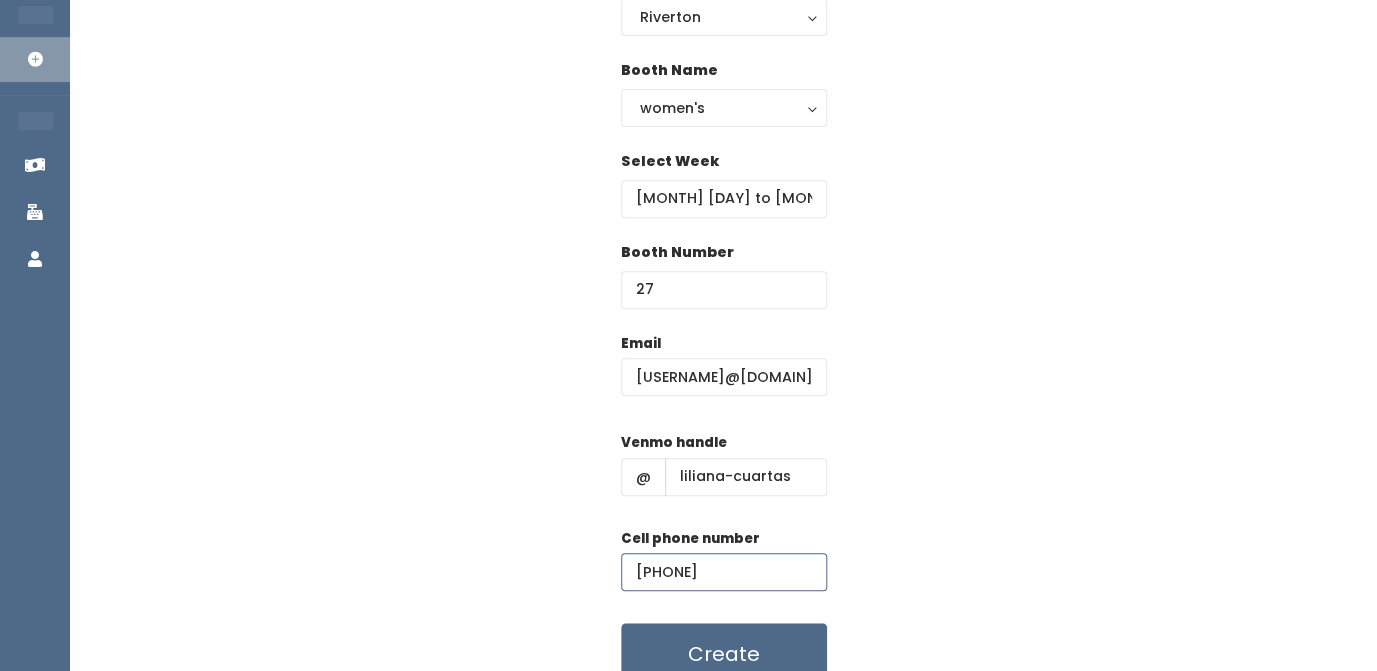 type on "[PHONE]" 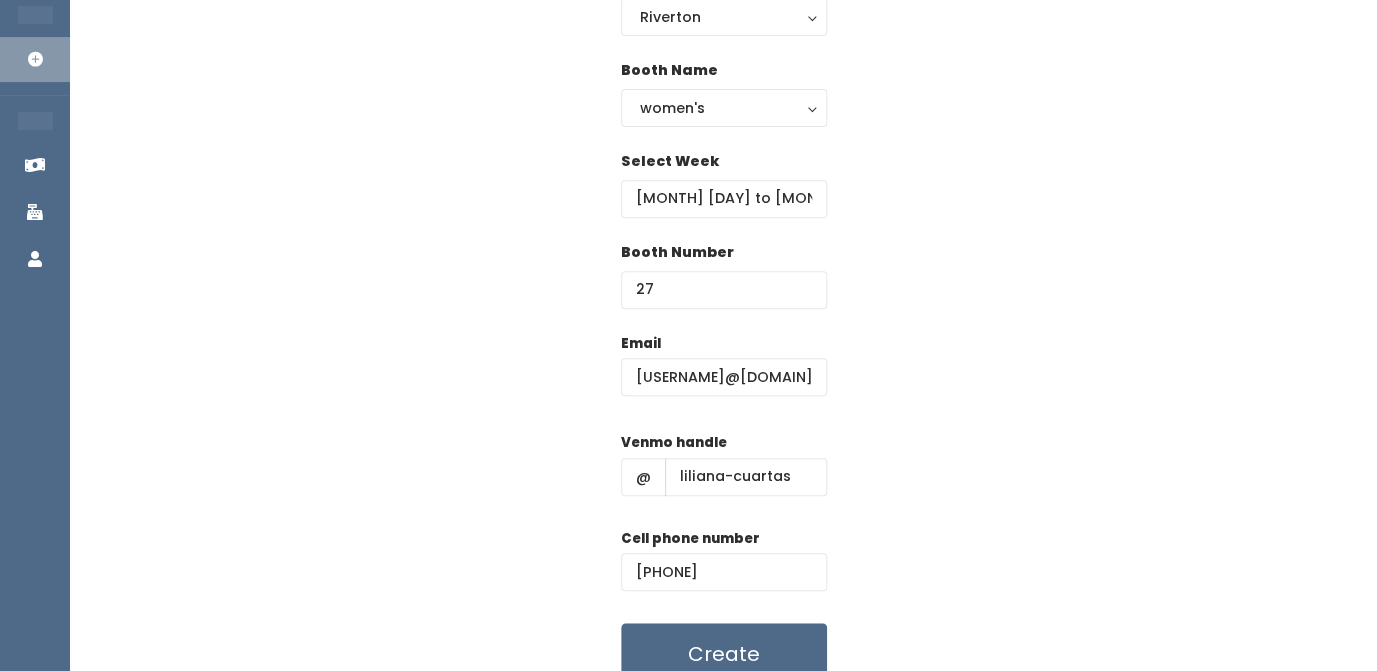 click on "Email
[USERNAME]@[DOMAIN]
Venmo handle
@
[VENMO_HANDLE]
Cell phone number
[PHONE]
Create" at bounding box center (723, 509) 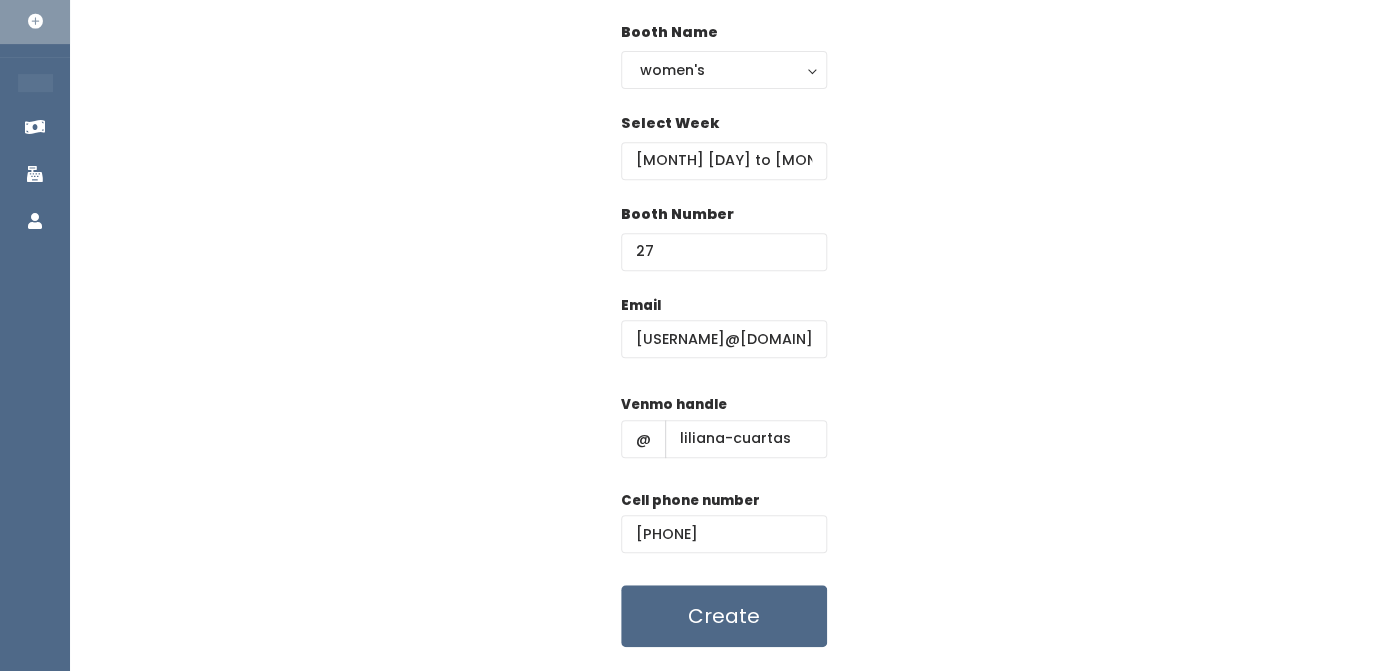 scroll, scrollTop: 264, scrollLeft: 0, axis: vertical 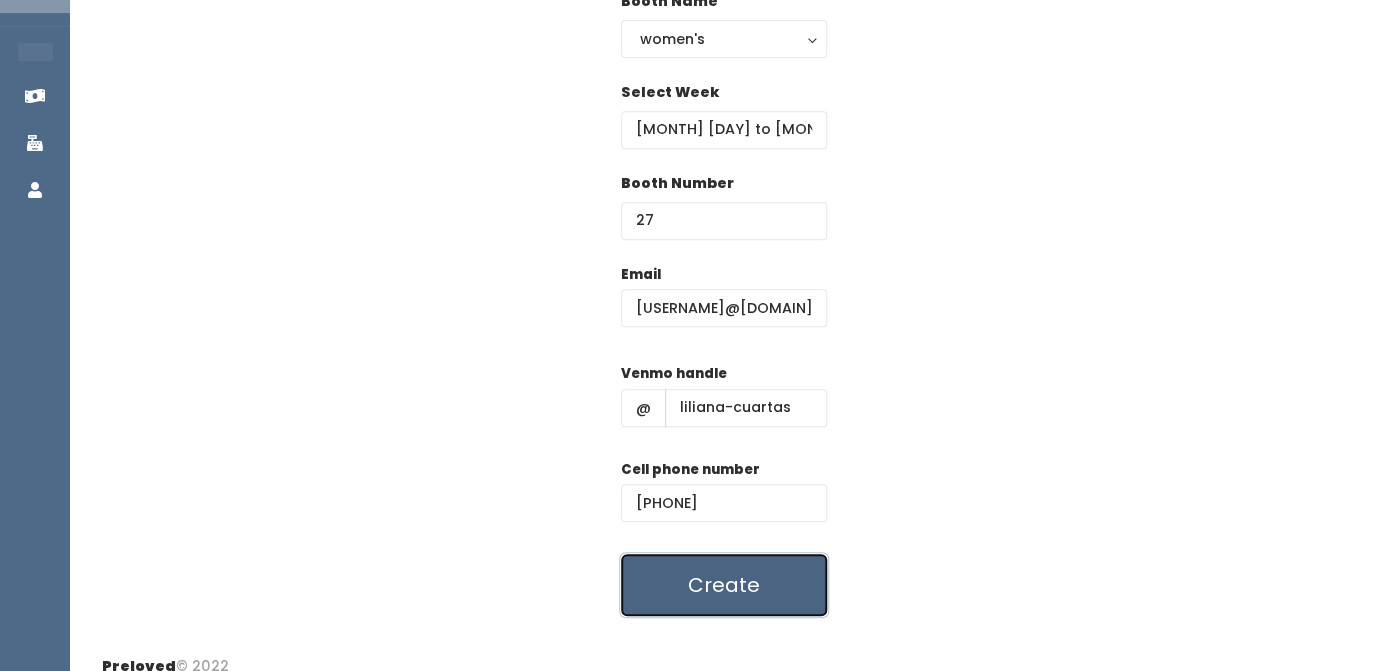 click on "Create" at bounding box center [724, 585] 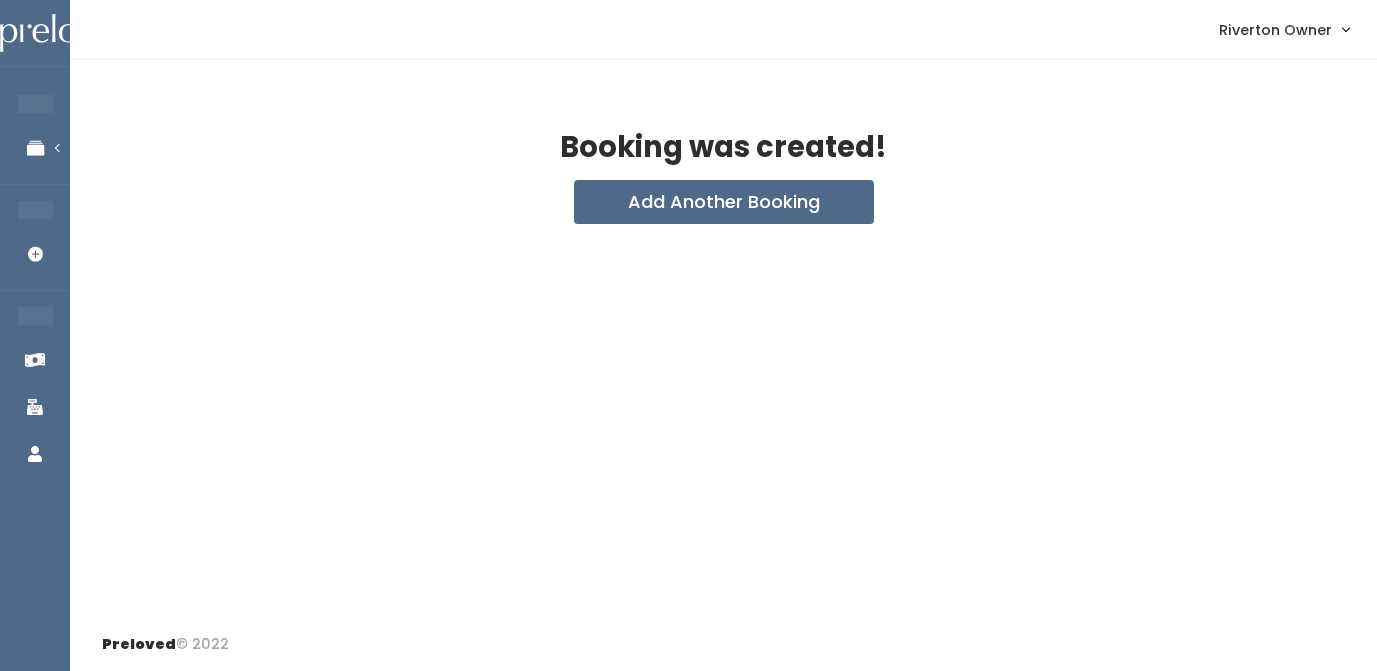 scroll, scrollTop: 0, scrollLeft: 0, axis: both 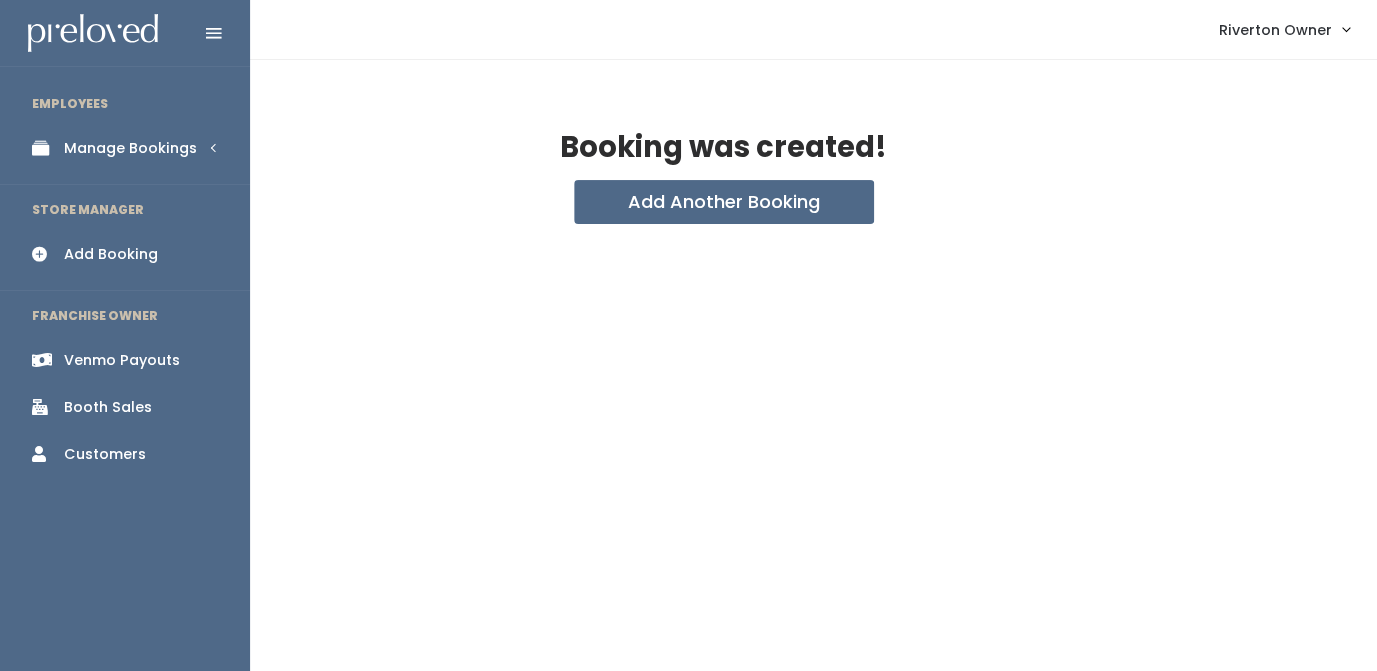 click on "Manage Bookings" at bounding box center [130, 148] 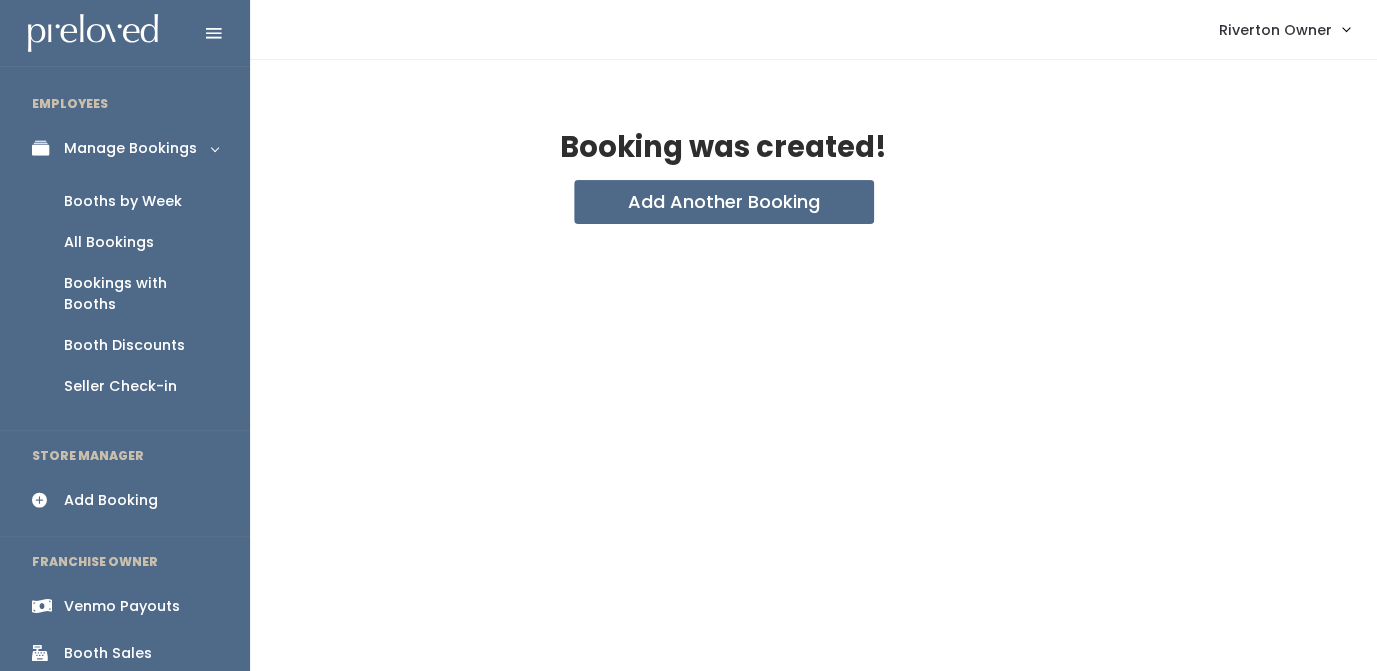click on "Booths by Week" at bounding box center (123, 201) 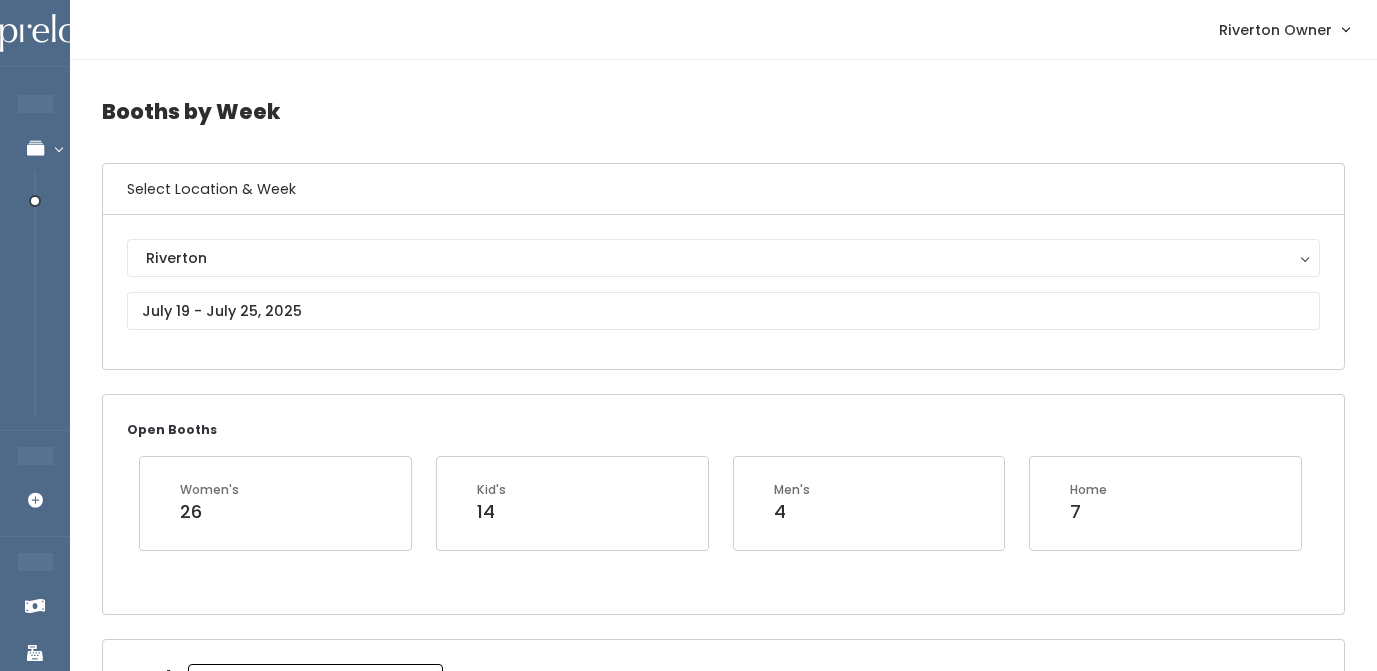 scroll, scrollTop: 0, scrollLeft: 0, axis: both 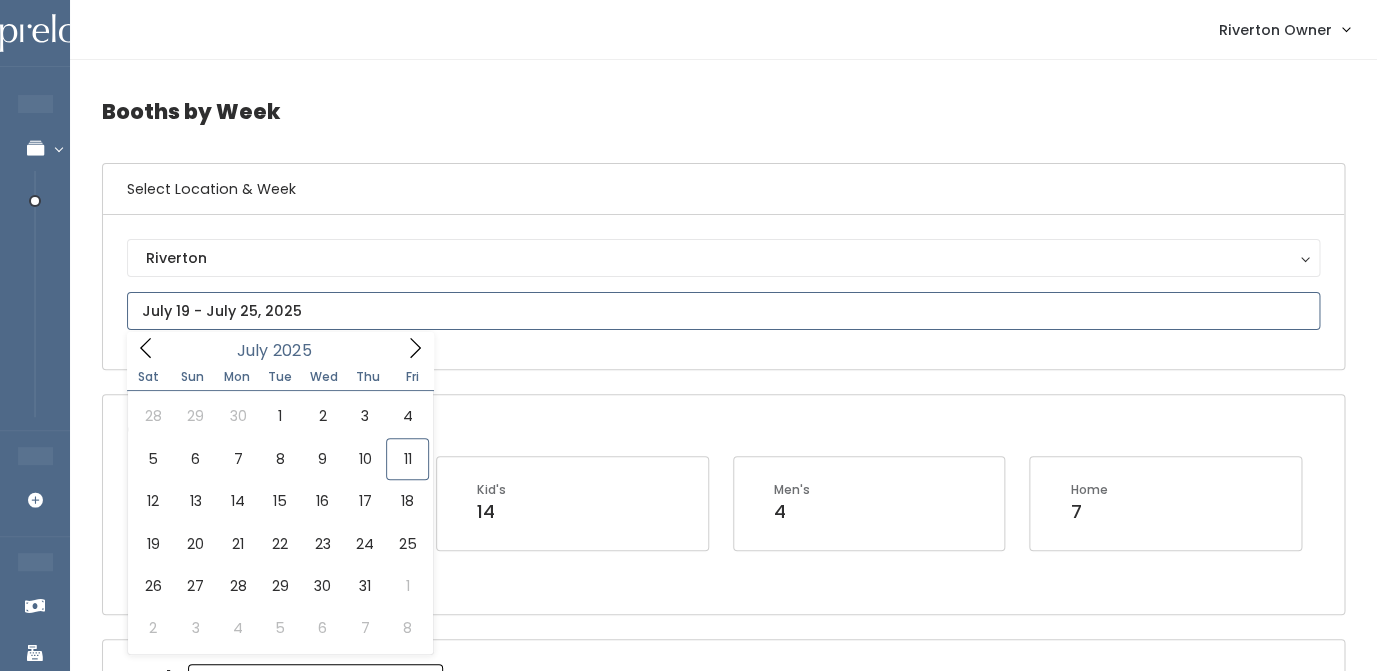 click at bounding box center [723, 311] 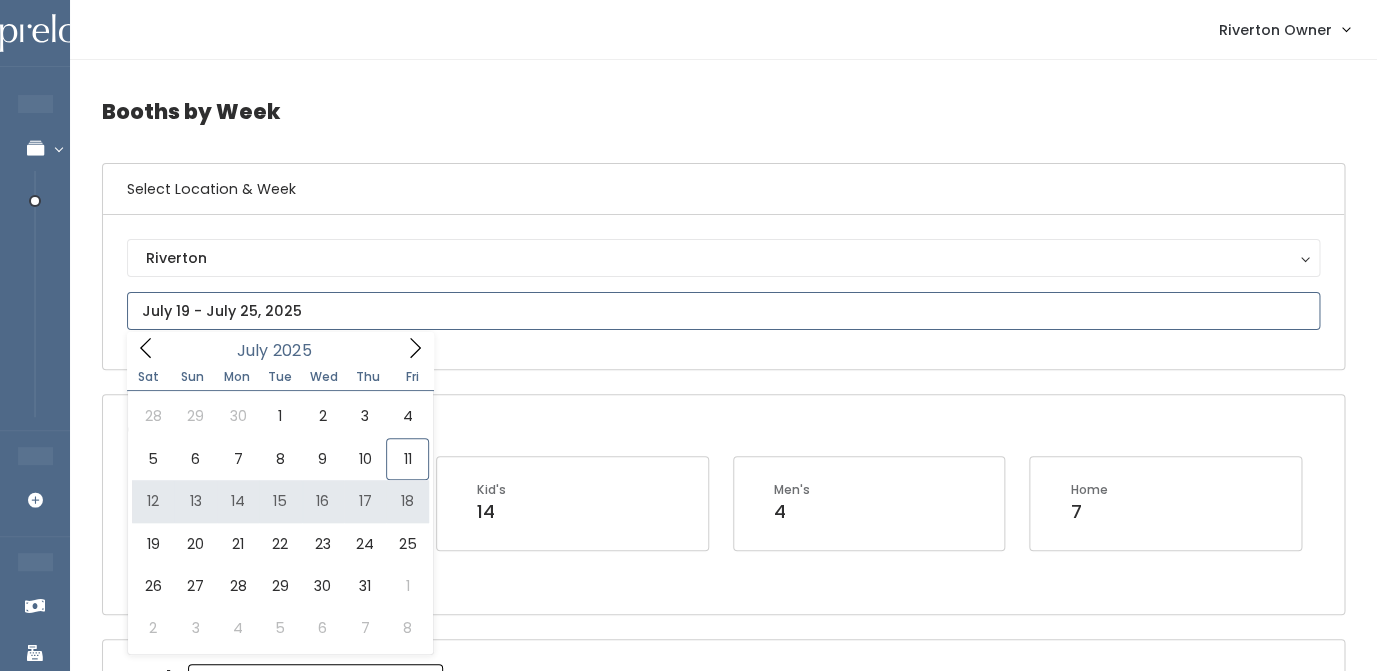 type on "[MONTH] [NUMBER] to [MONTH] [NUMBER]" 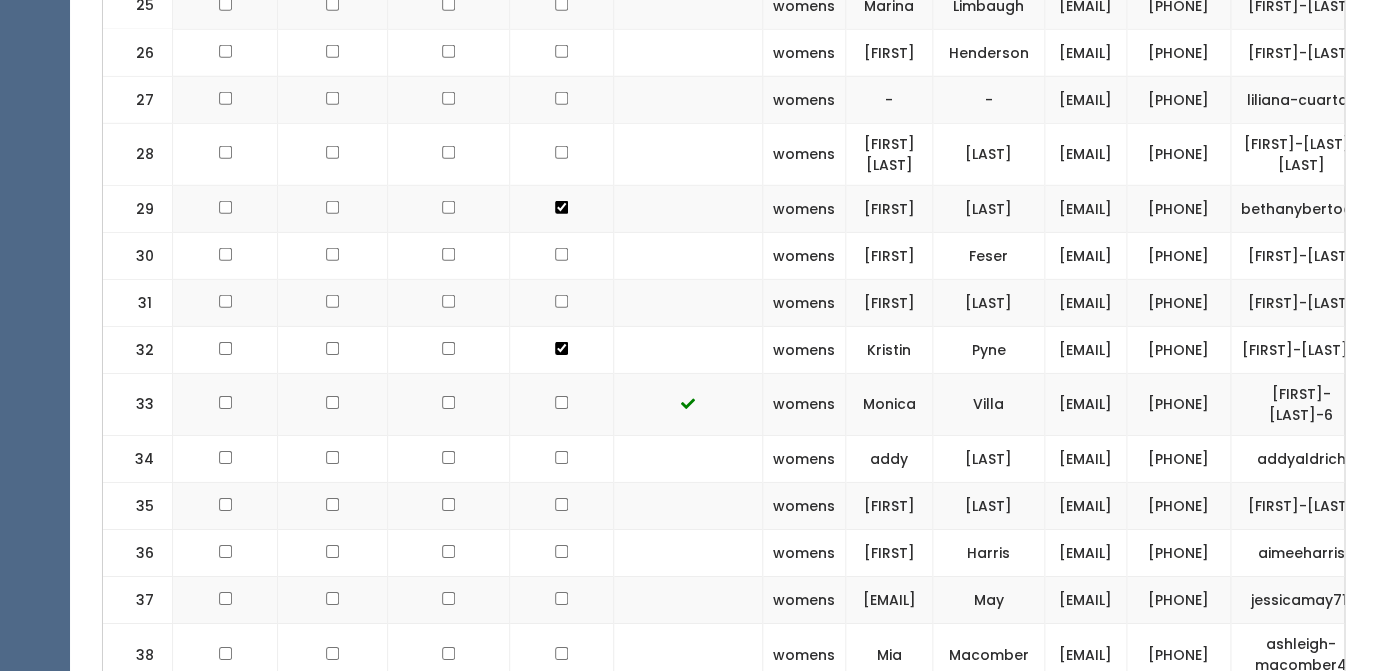 scroll, scrollTop: 2119, scrollLeft: 0, axis: vertical 